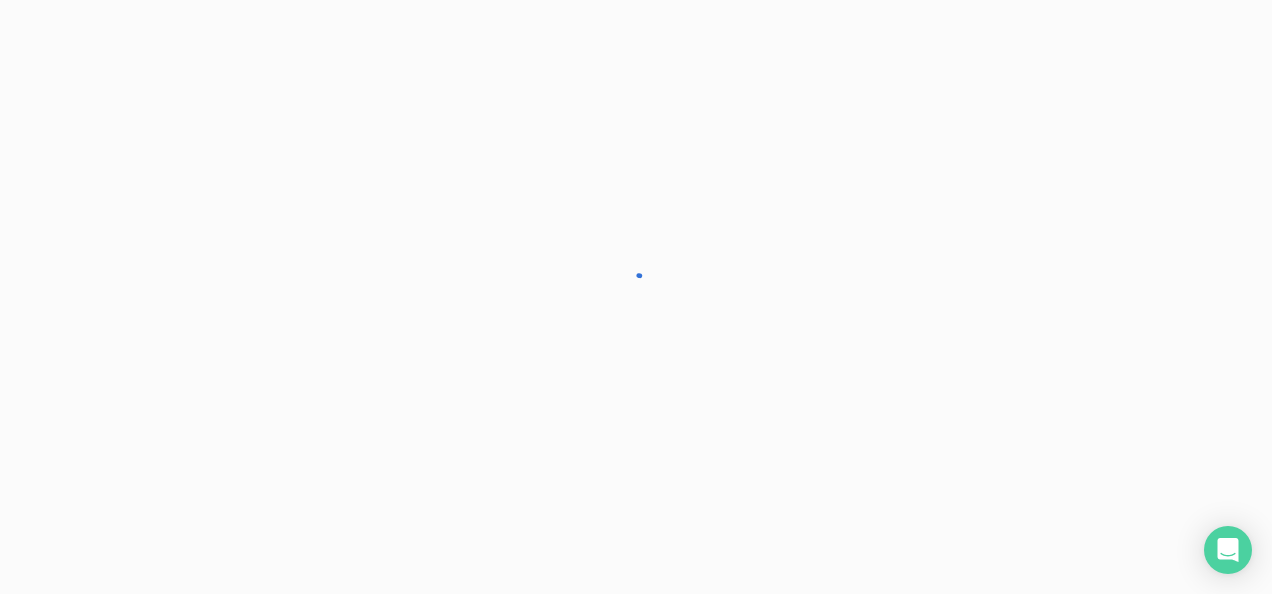 scroll, scrollTop: 0, scrollLeft: 0, axis: both 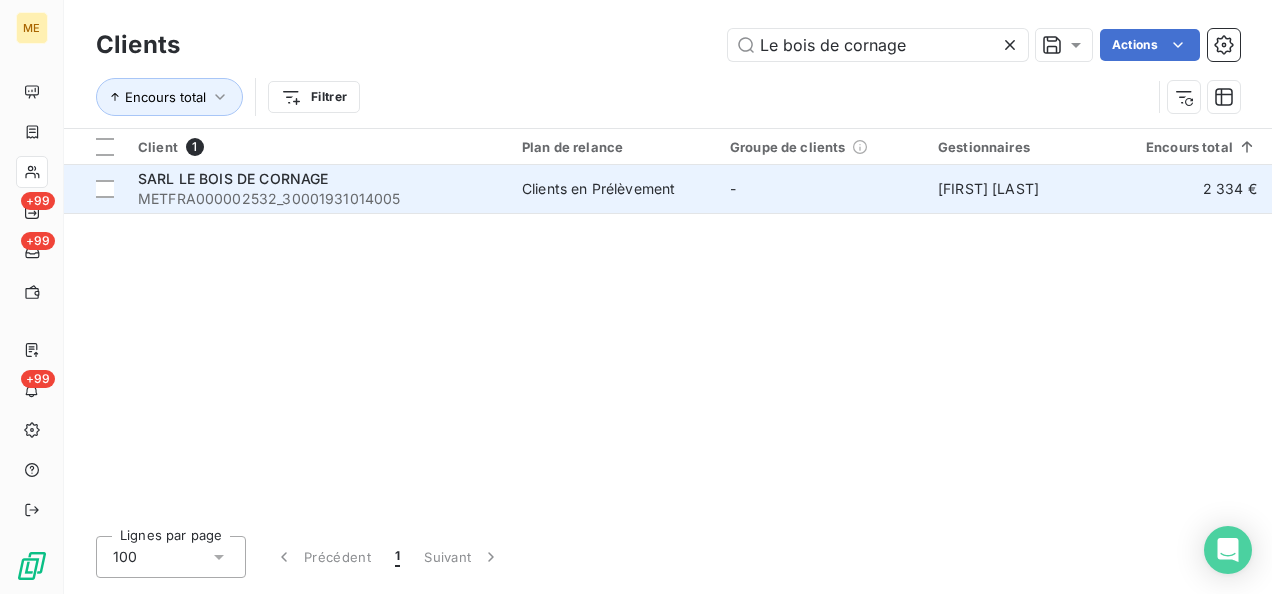 type on "Le bois de cornage" 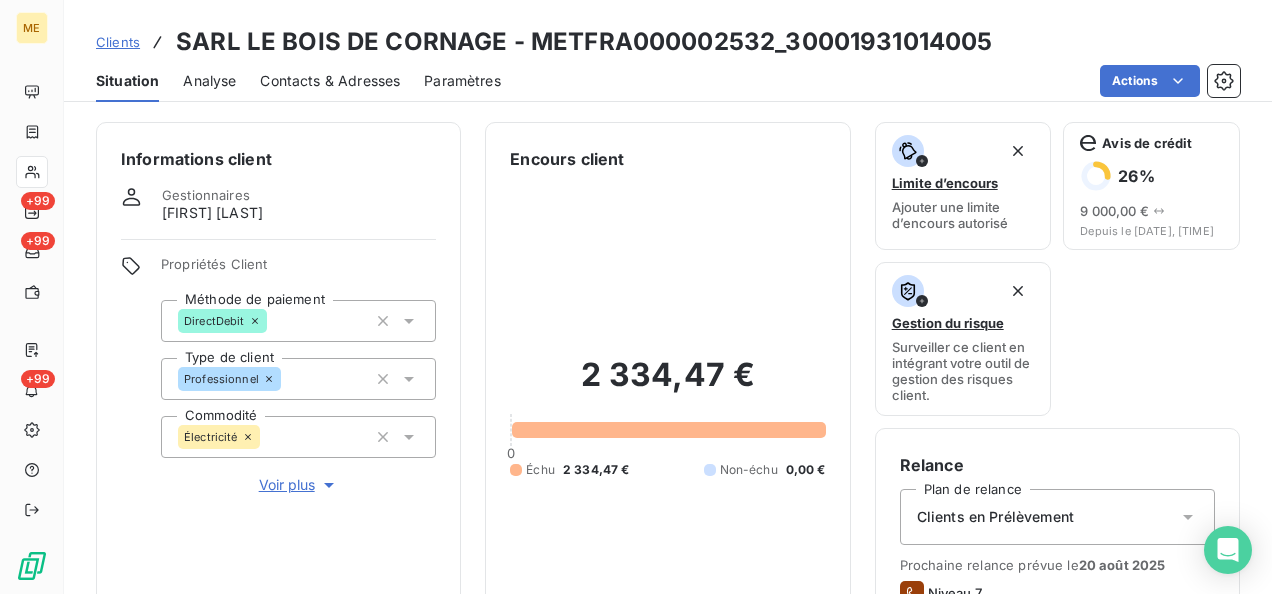 click on "Contacts & Adresses" at bounding box center (330, 81) 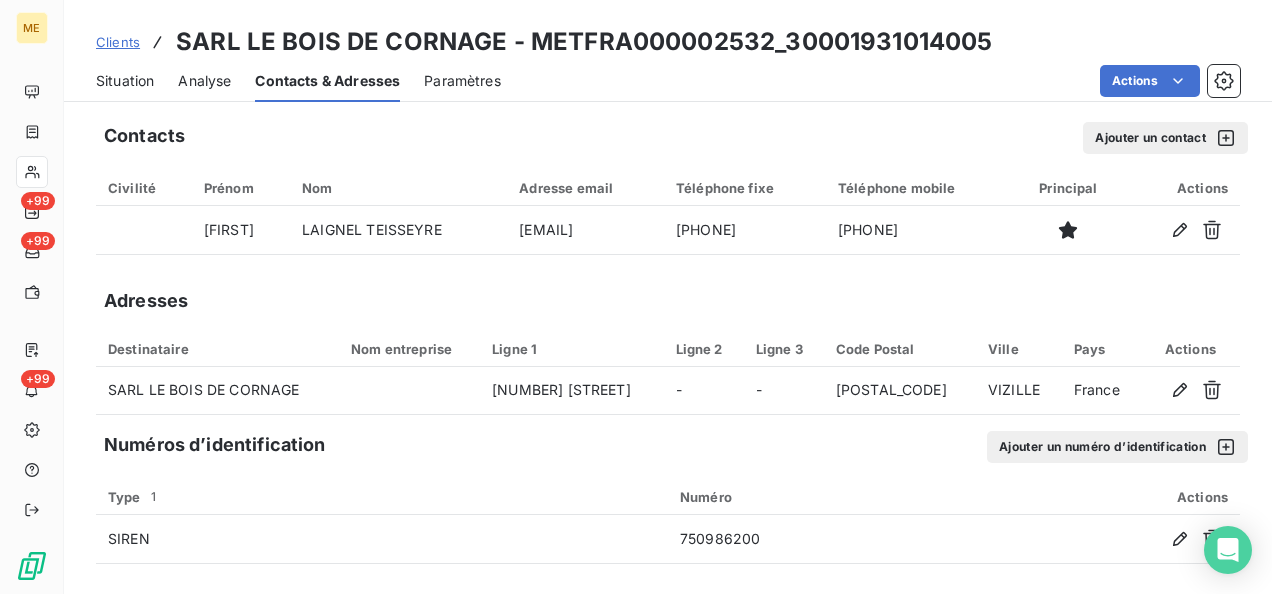 click on "Ajouter un contact" at bounding box center [1165, 138] 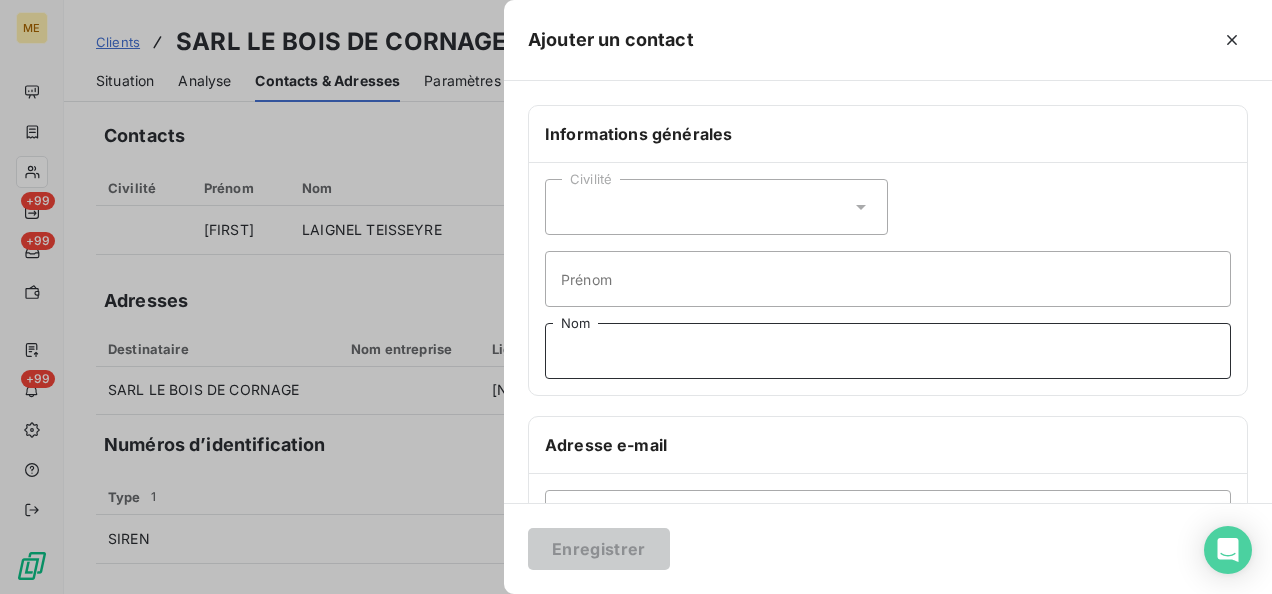 click on "Nom" at bounding box center [888, 351] 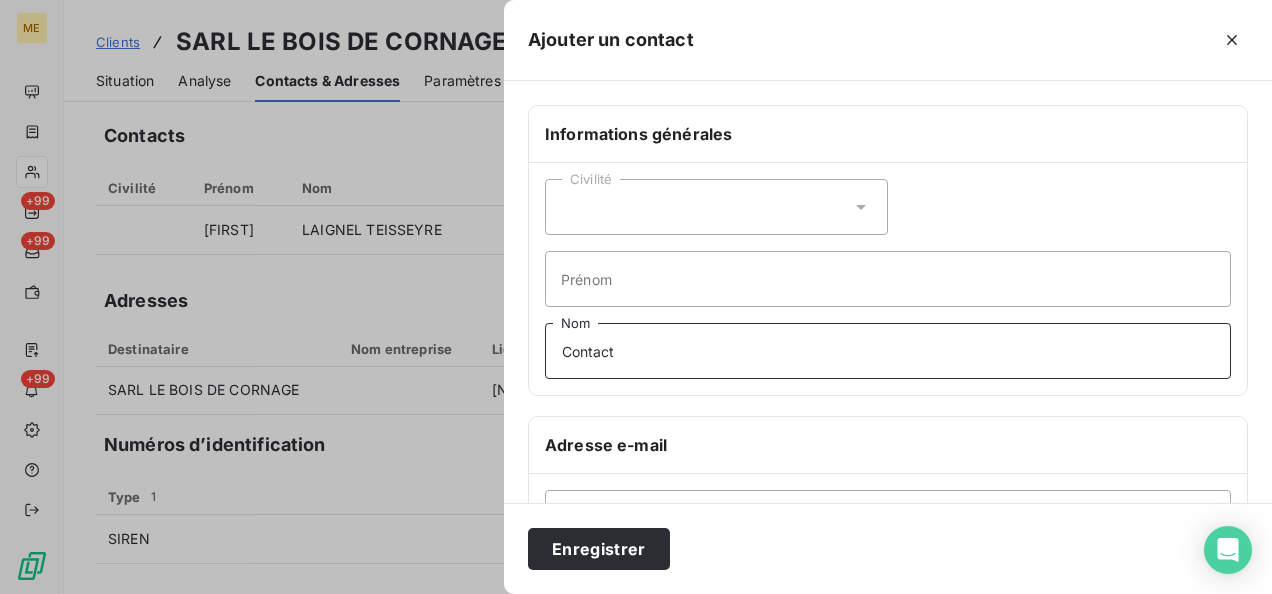 scroll, scrollTop: 100, scrollLeft: 0, axis: vertical 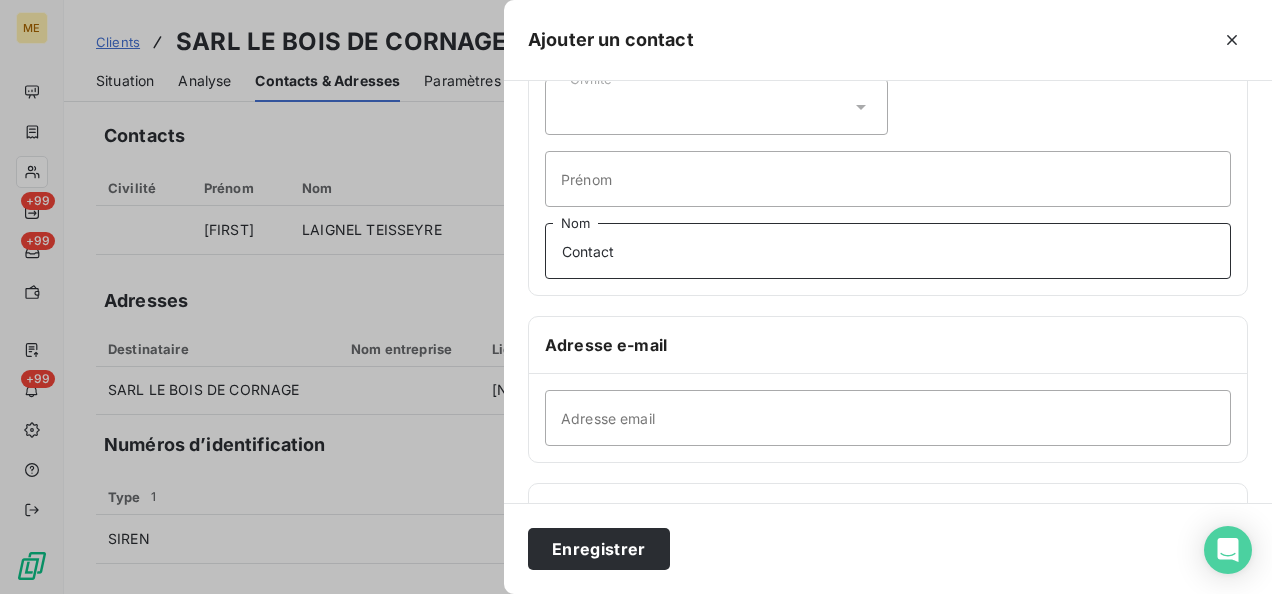 type on "Contact" 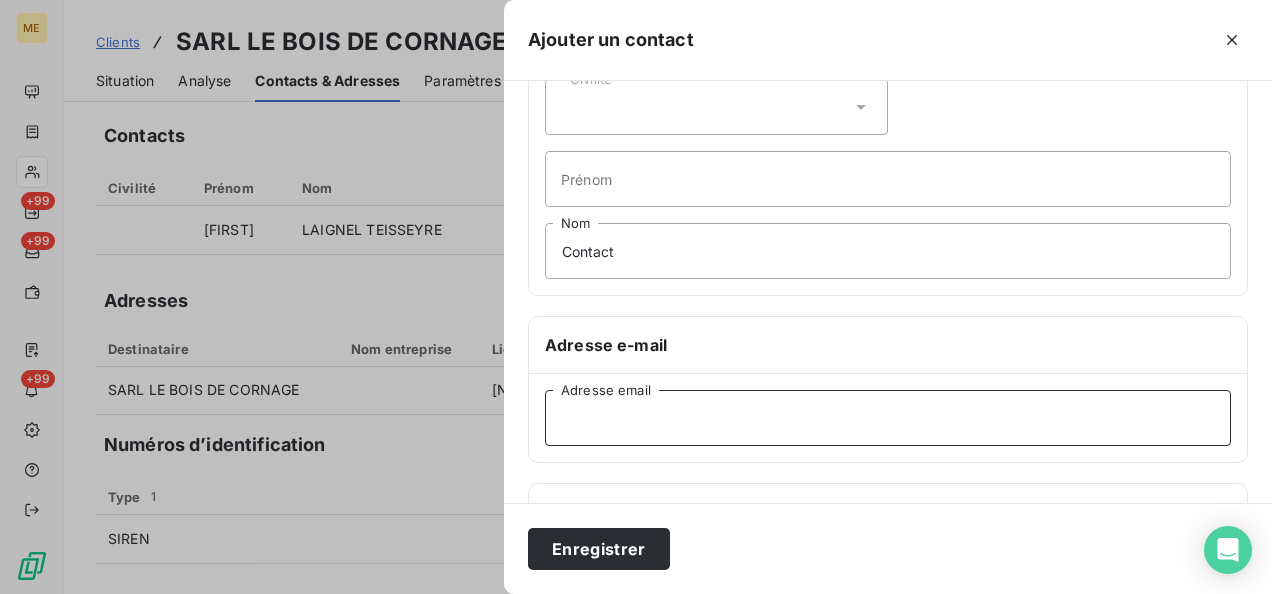 click on "Adresse email" at bounding box center (888, 418) 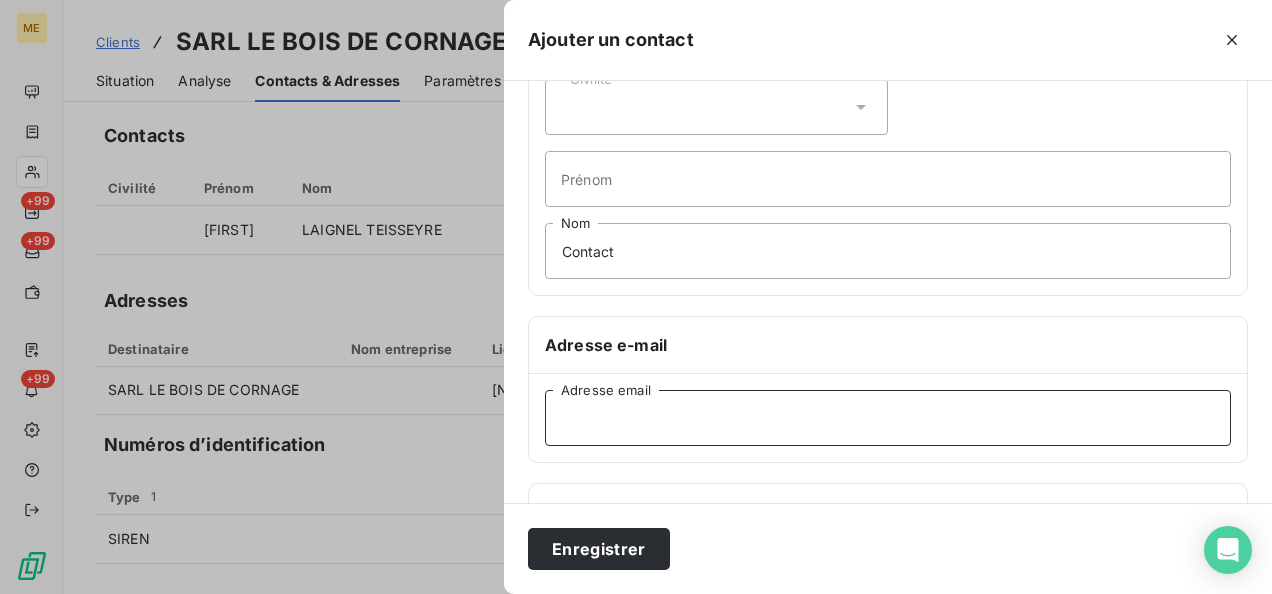 paste on "Contestation de la mise en recouvrement – Facture du [DATE] n°[Référence]" 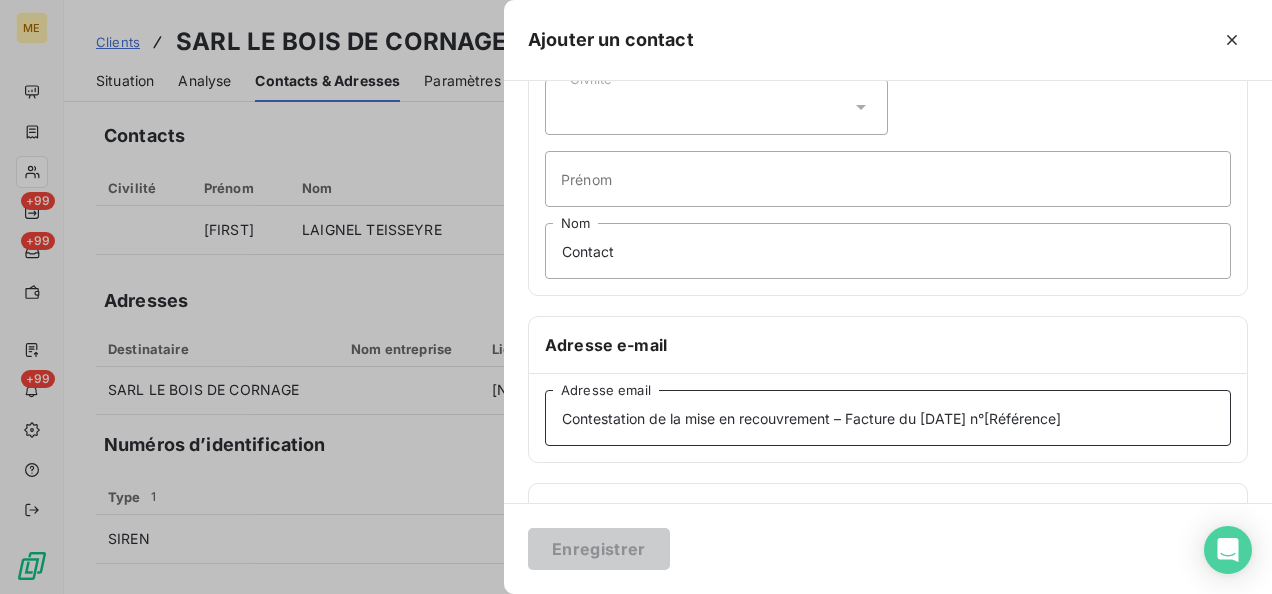 drag, startPoint x: 1107, startPoint y: 412, endPoint x: 421, endPoint y: 402, distance: 686.0729 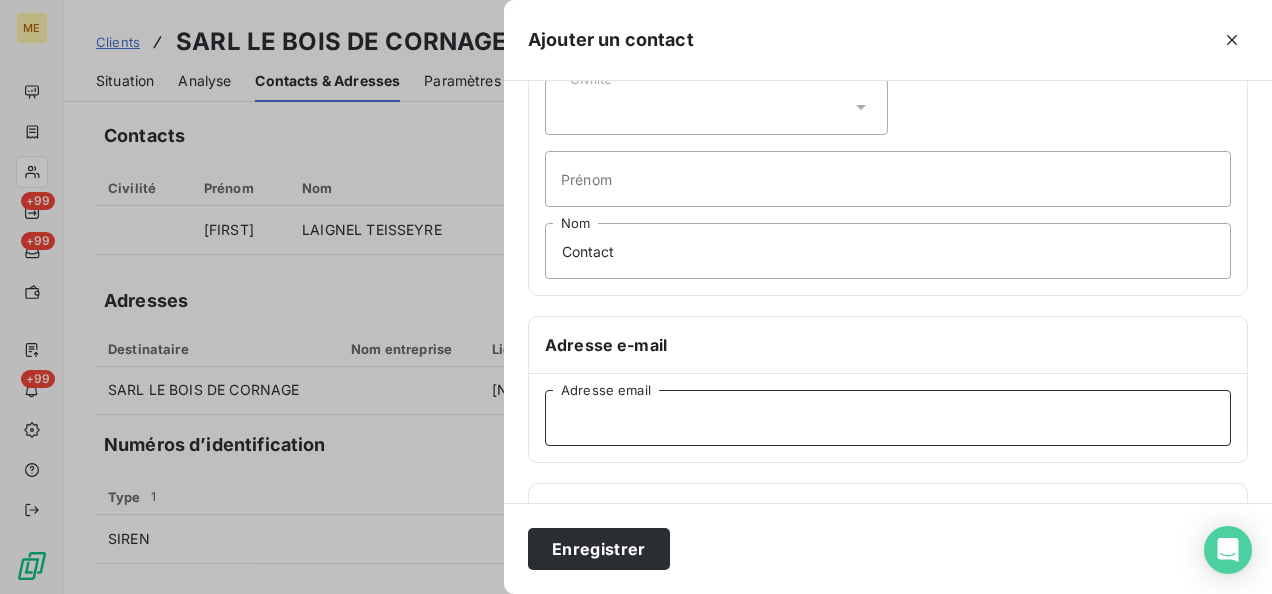 paste on "[EMAIL]" 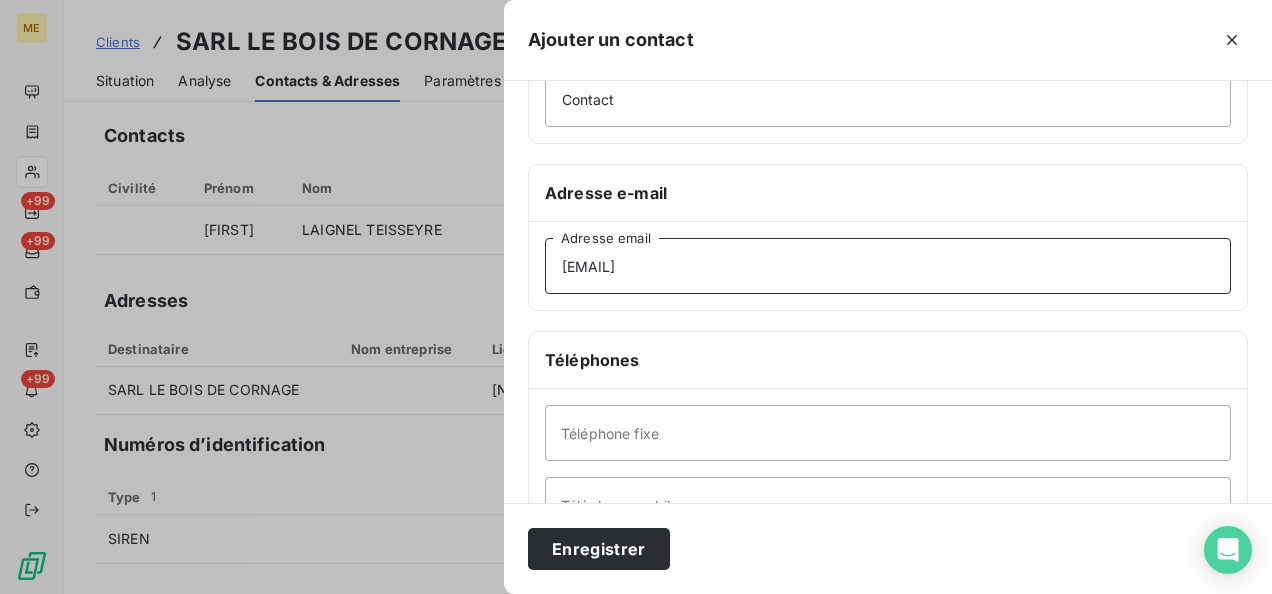 scroll, scrollTop: 300, scrollLeft: 0, axis: vertical 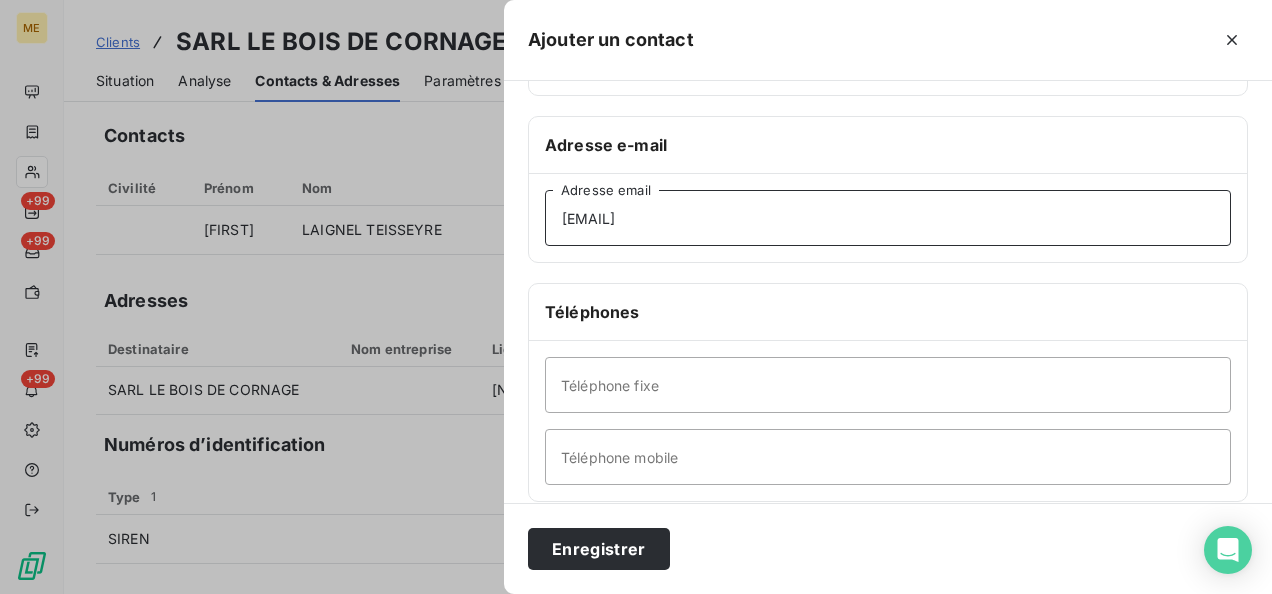 type on "[EMAIL]" 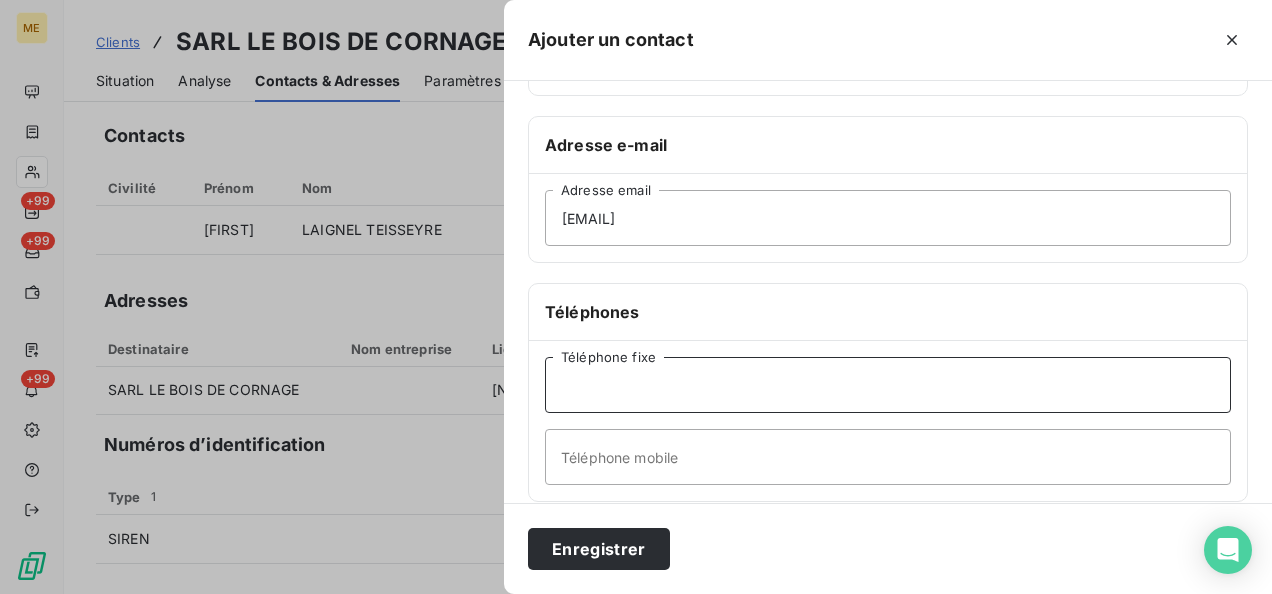 click on "Téléphone fixe" at bounding box center (888, 385) 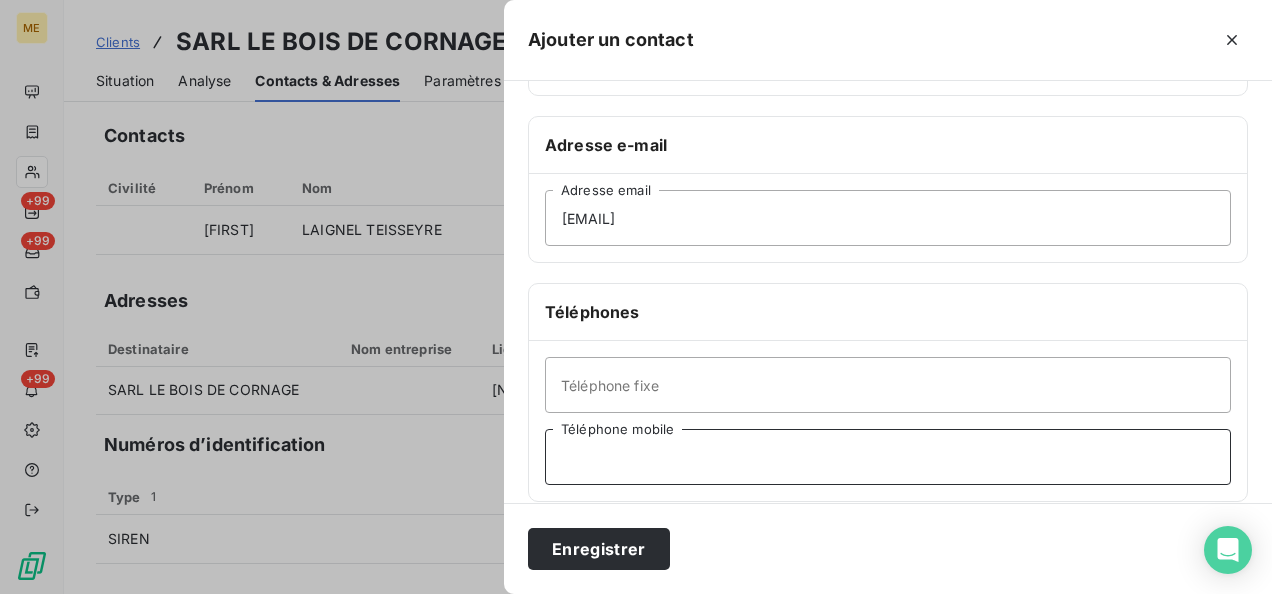 click on "Téléphone mobile" at bounding box center [888, 457] 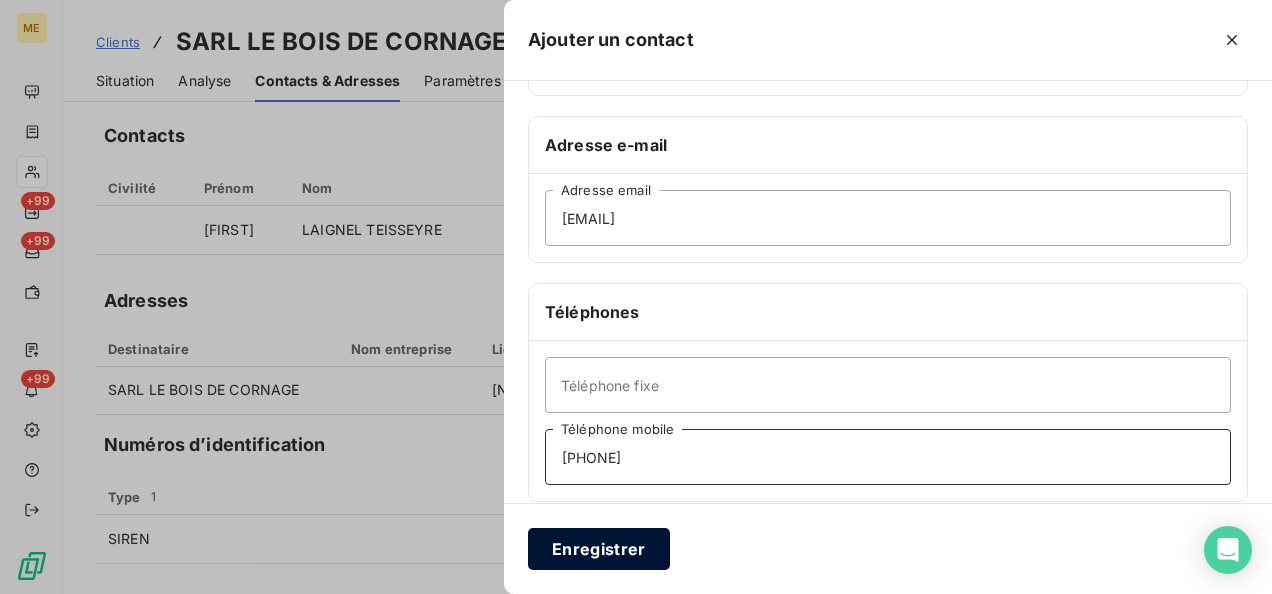 type on "[PHONE]" 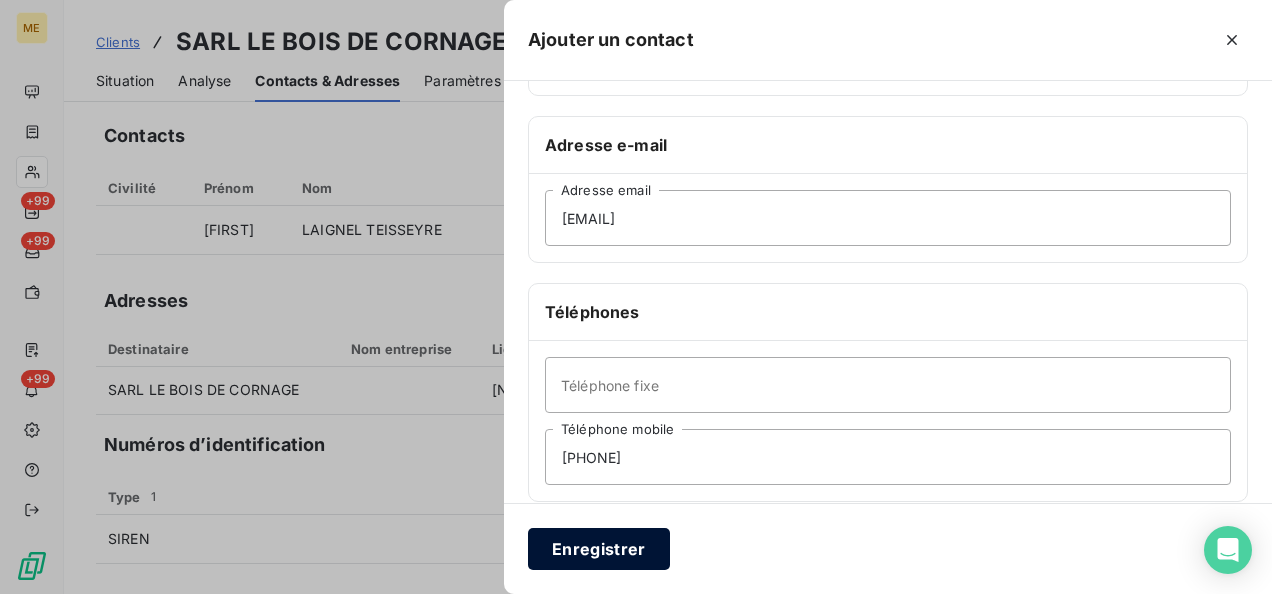 click on "Enregistrer" at bounding box center [599, 549] 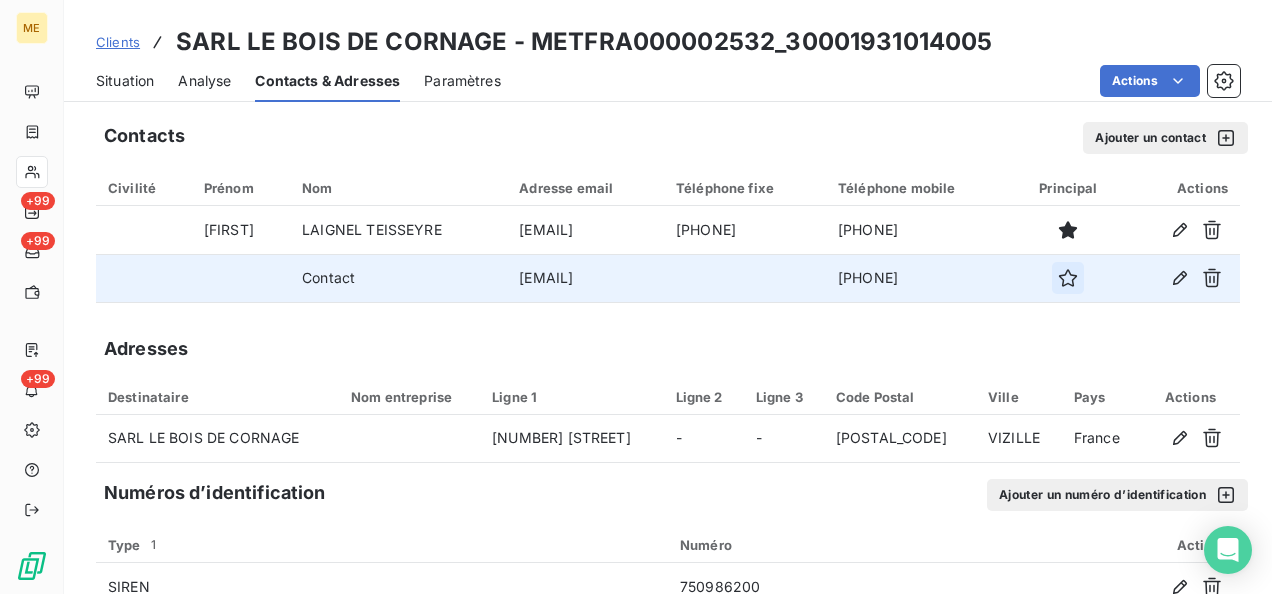 click 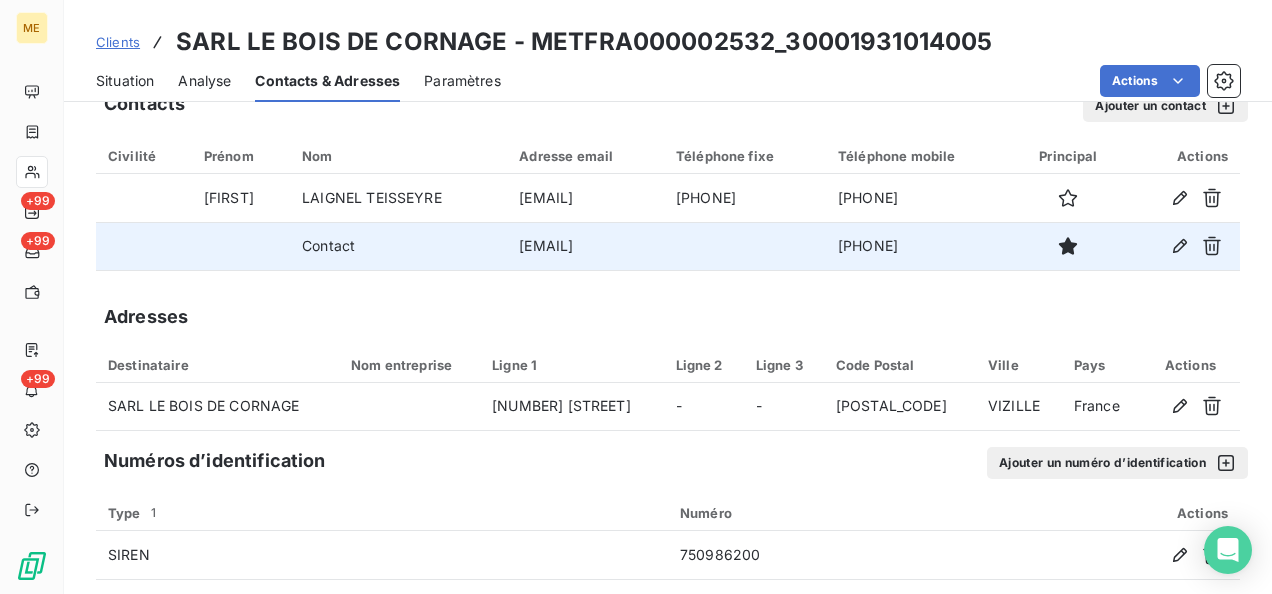 scroll, scrollTop: 49, scrollLeft: 0, axis: vertical 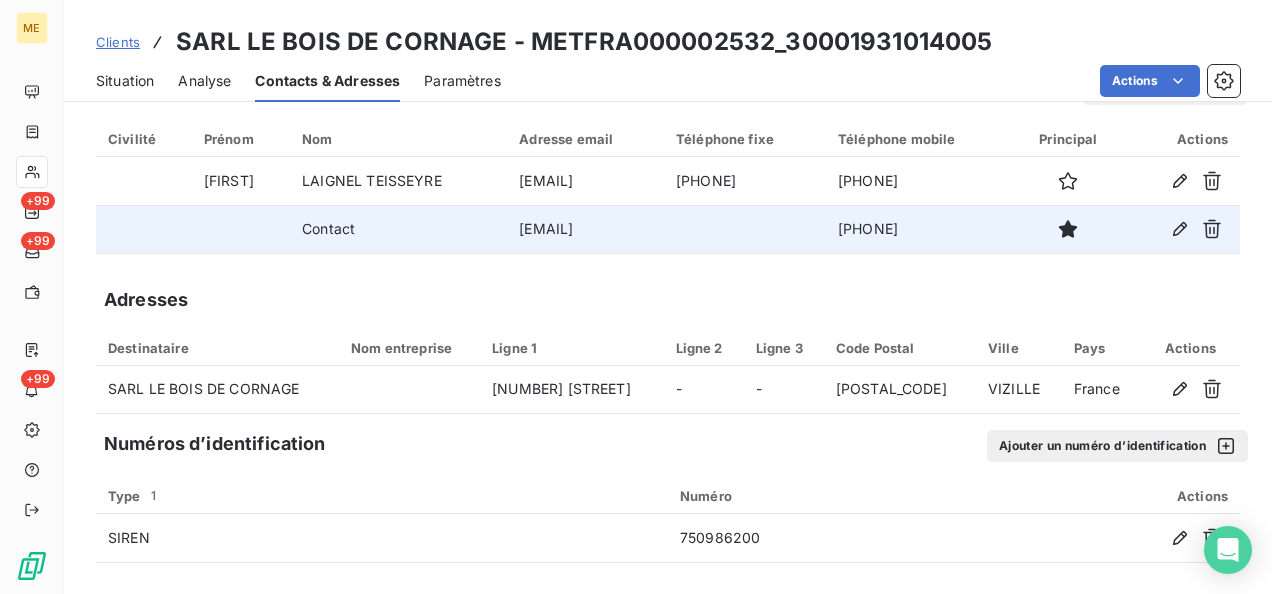 click on "Clients" at bounding box center (118, 42) 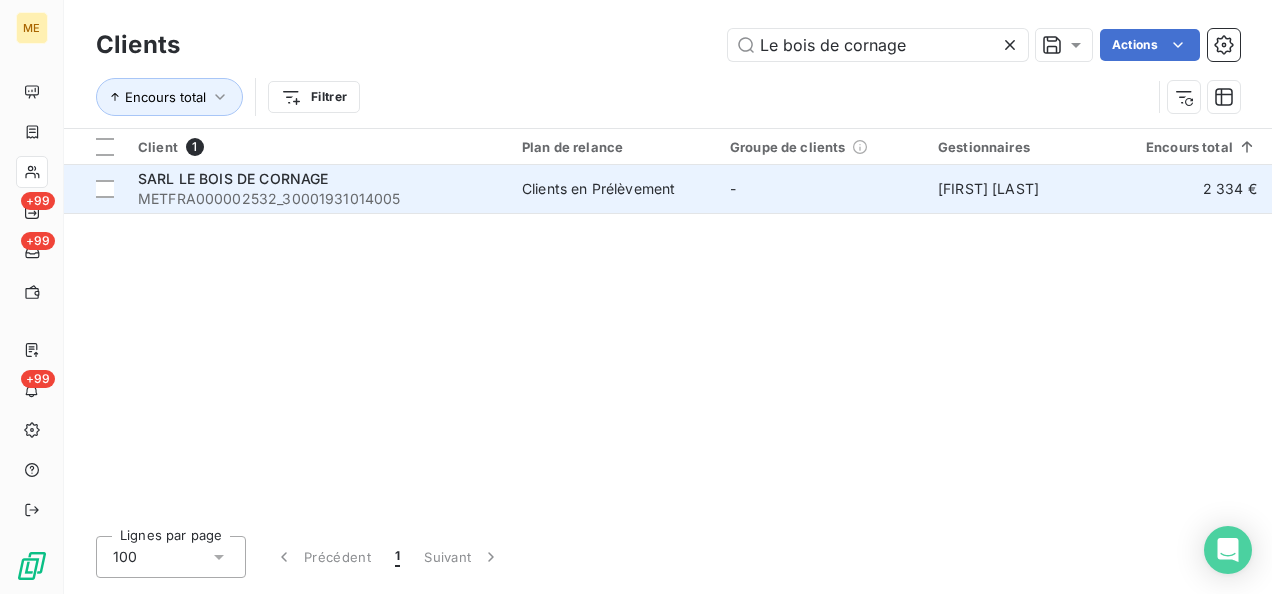 click on "SARL LE BOIS DE CORNAGE" at bounding box center [233, 178] 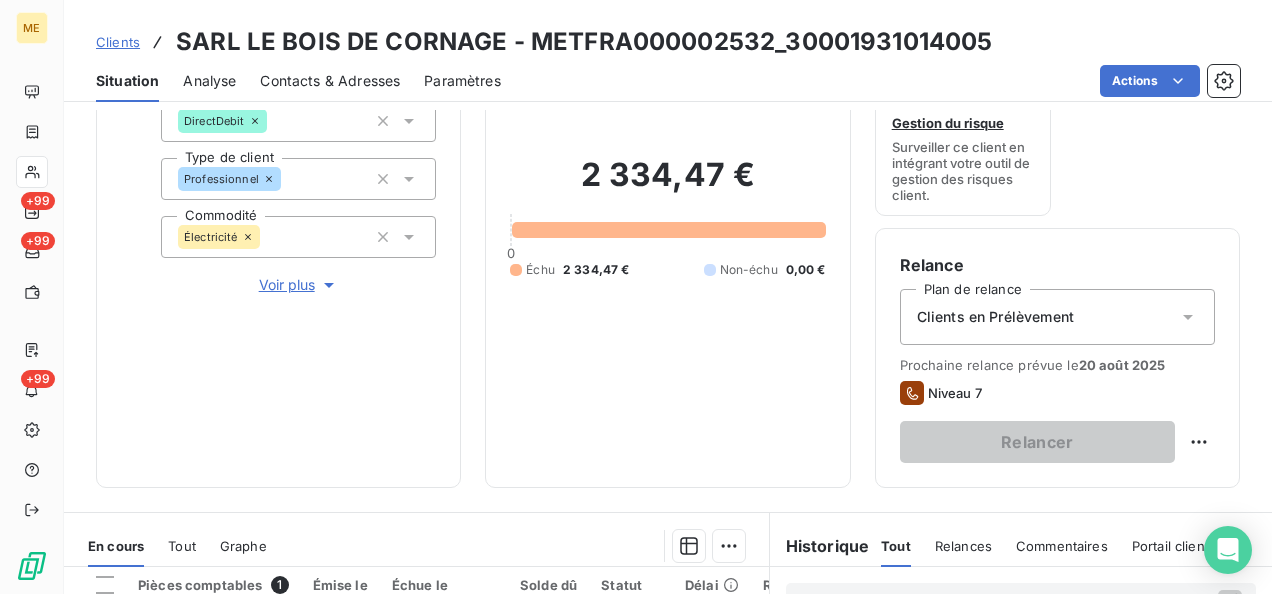 scroll, scrollTop: 400, scrollLeft: 0, axis: vertical 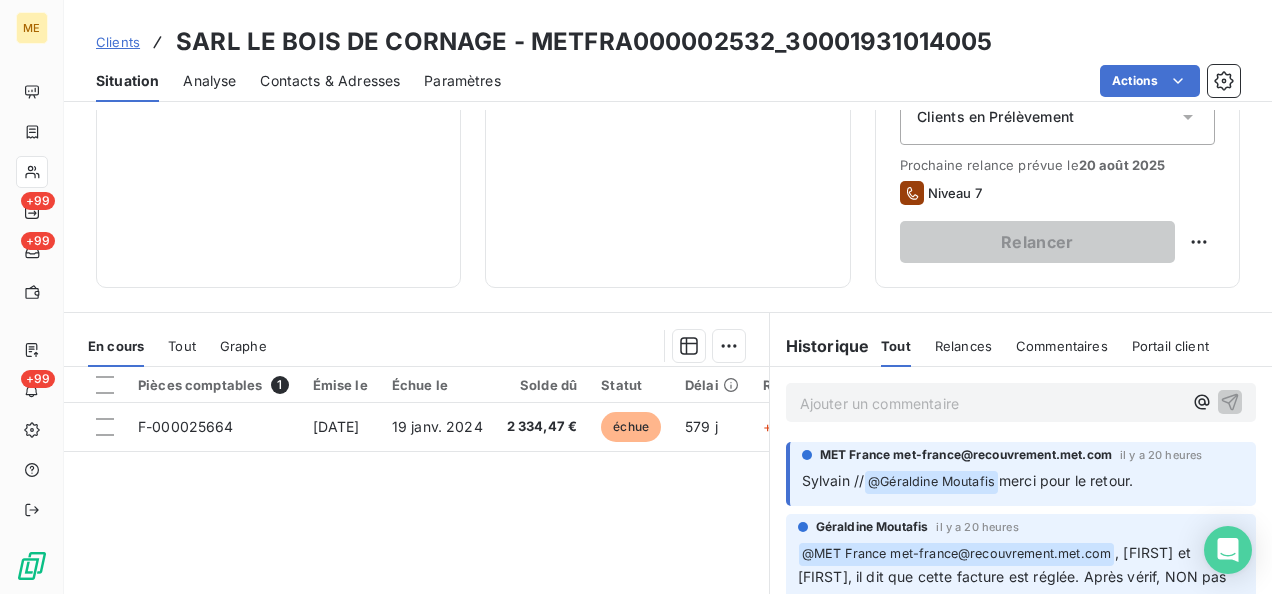 click on "Ajouter un commentaire ﻿" at bounding box center [991, 403] 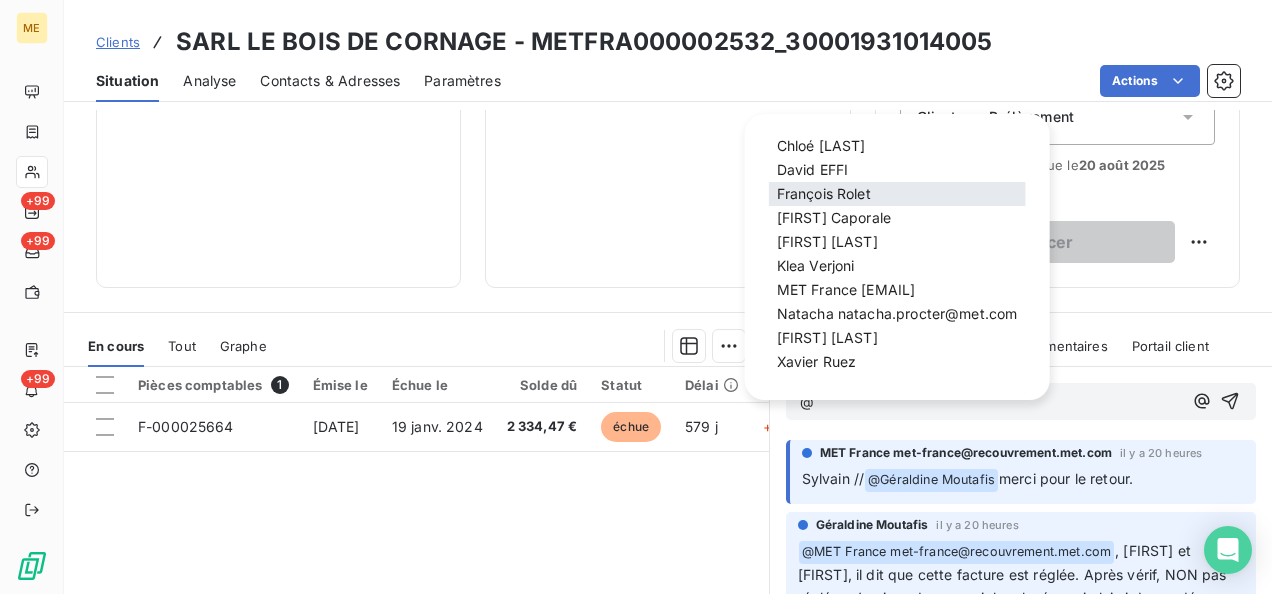 scroll, scrollTop: 134, scrollLeft: 0, axis: vertical 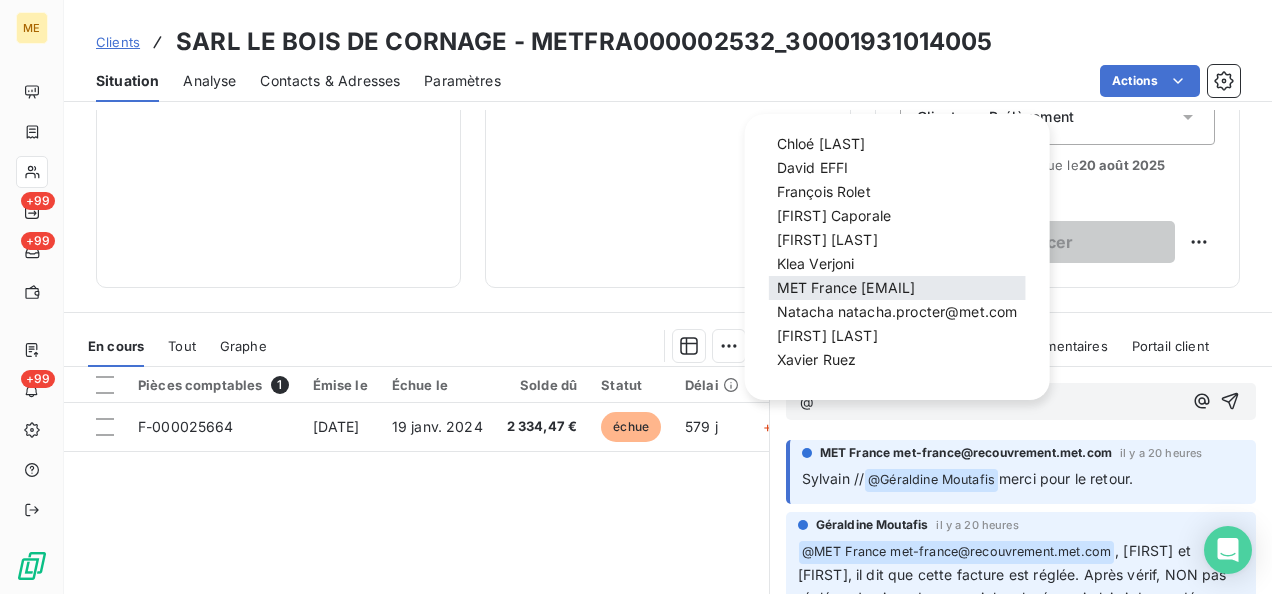 click on "[BRAND] [BRAND] - [EMAIL]" at bounding box center [846, 287] 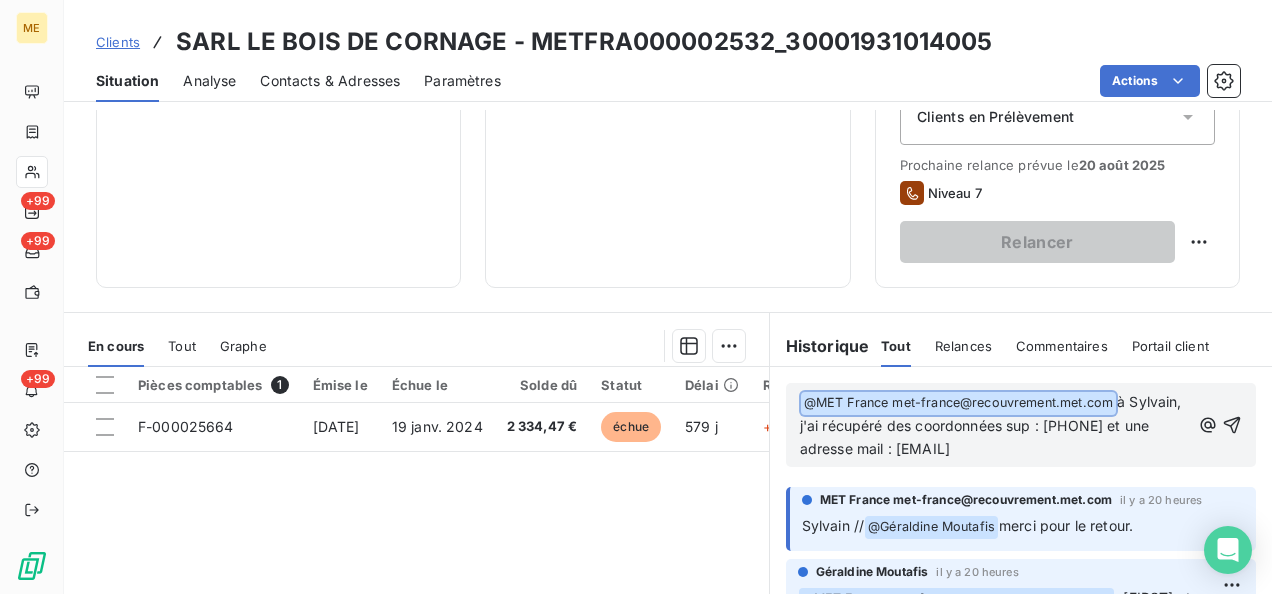 drag, startPoint x: 988, startPoint y: 468, endPoint x: 786, endPoint y: 392, distance: 215.824 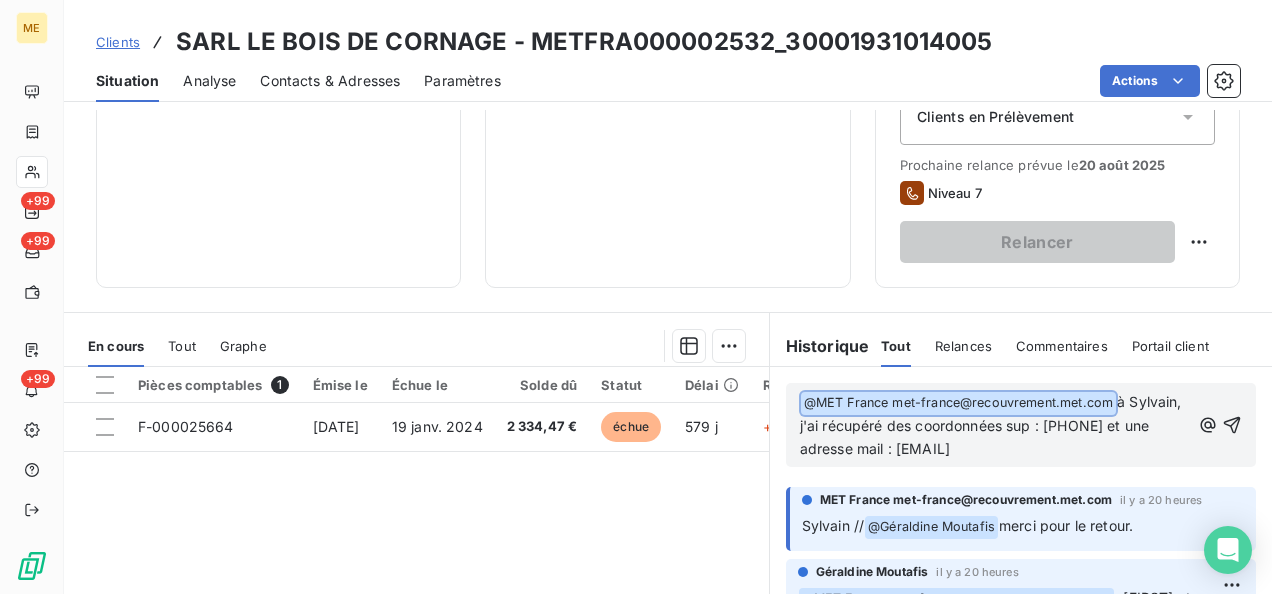 click on "﻿ @ MET France met-france@recouvrement.met.com ﻿ à Sylvain, j'ai récupéré des coordonnées sup : [PHONE] et une adresse mail : [EMAIL]" at bounding box center (1021, 425) 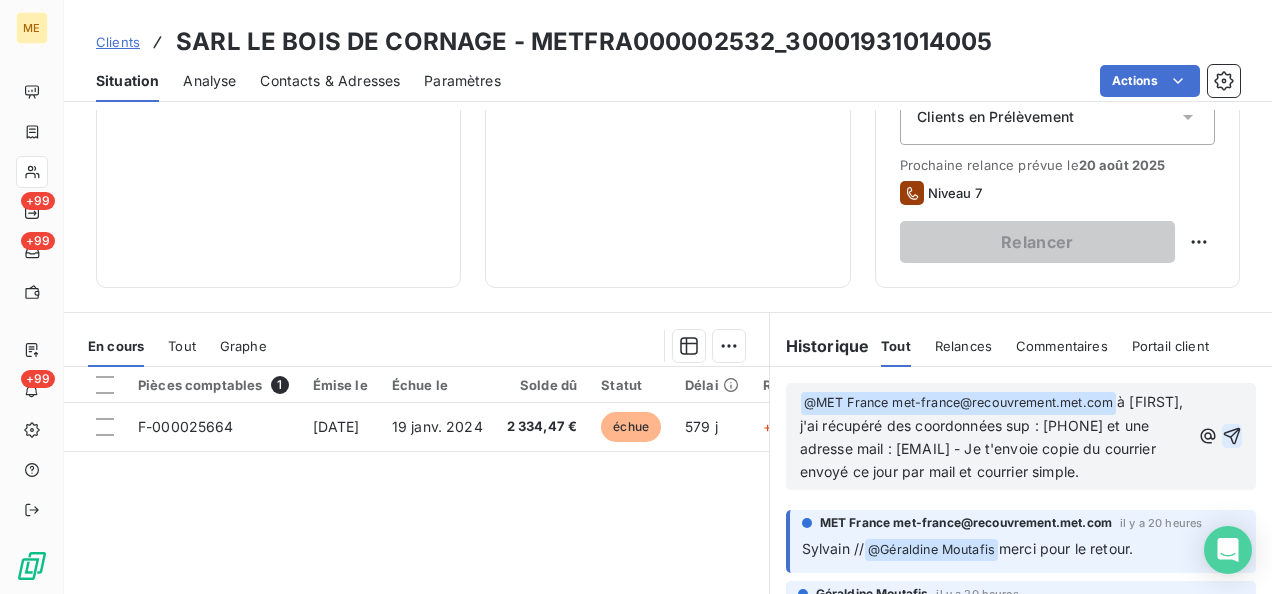 click 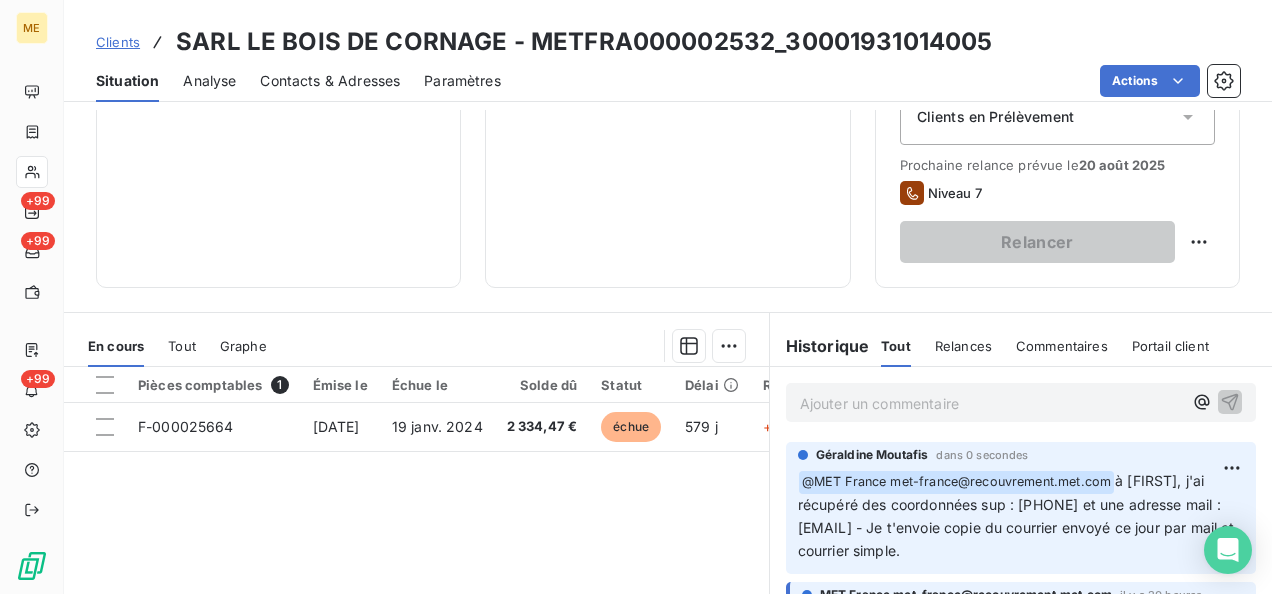 click on "Clients" at bounding box center (118, 42) 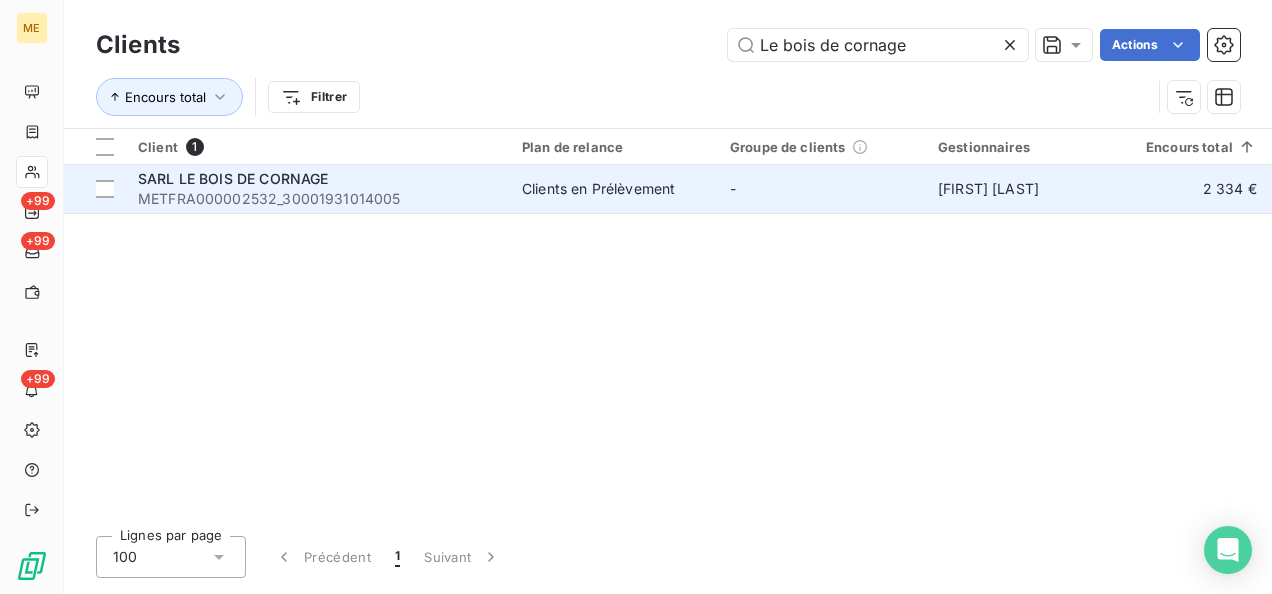 click on "SARL LE BOIS DE CORNAGE" at bounding box center [318, 179] 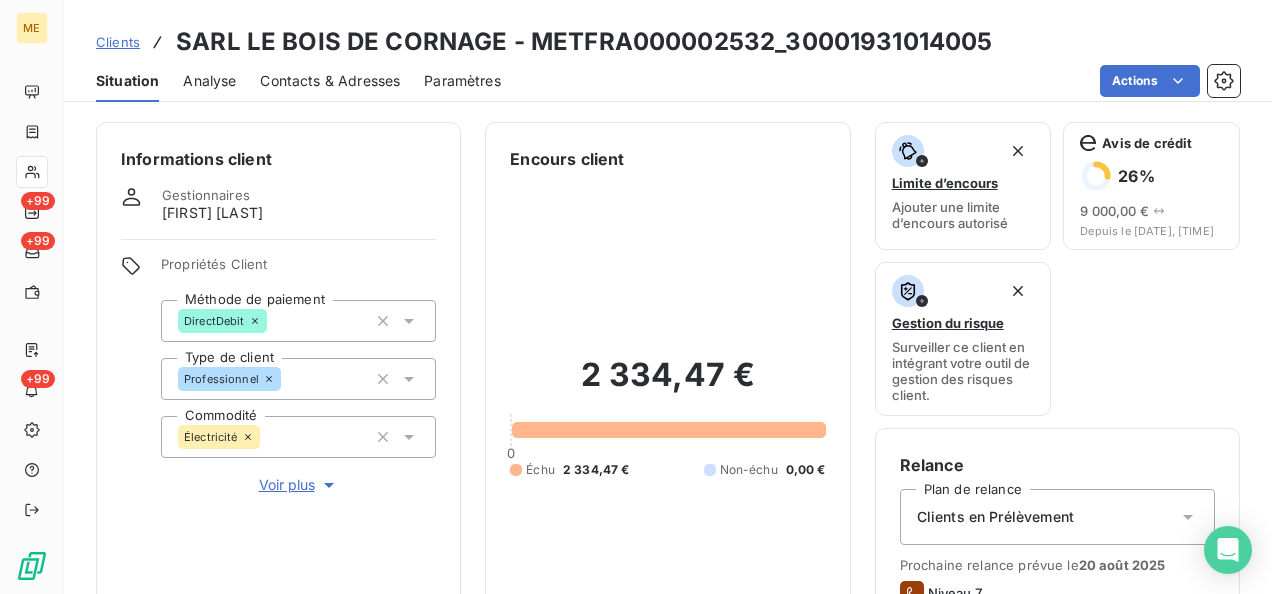 scroll, scrollTop: 100, scrollLeft: 0, axis: vertical 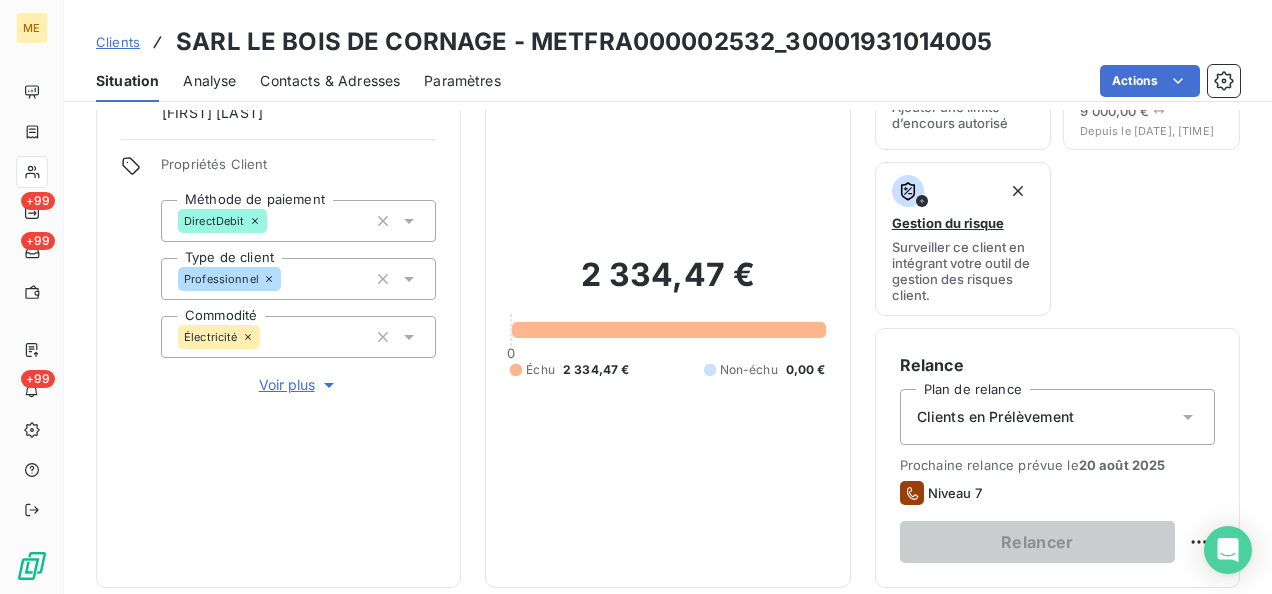 click on "Voir plus" at bounding box center [299, 385] 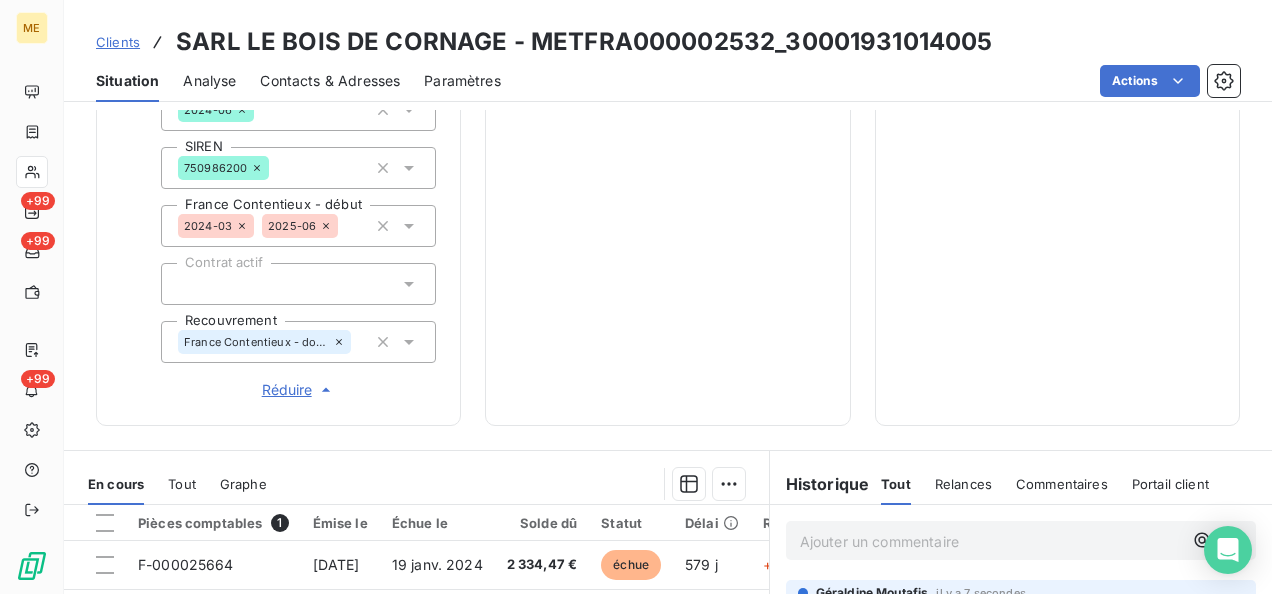scroll, scrollTop: 600, scrollLeft: 0, axis: vertical 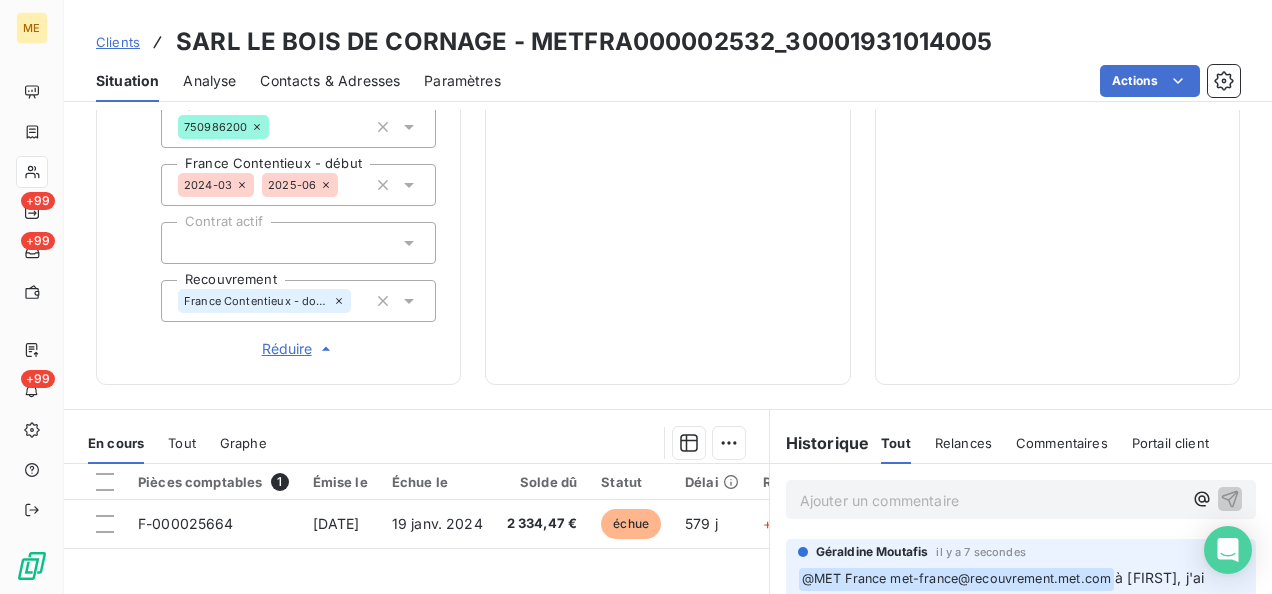 click 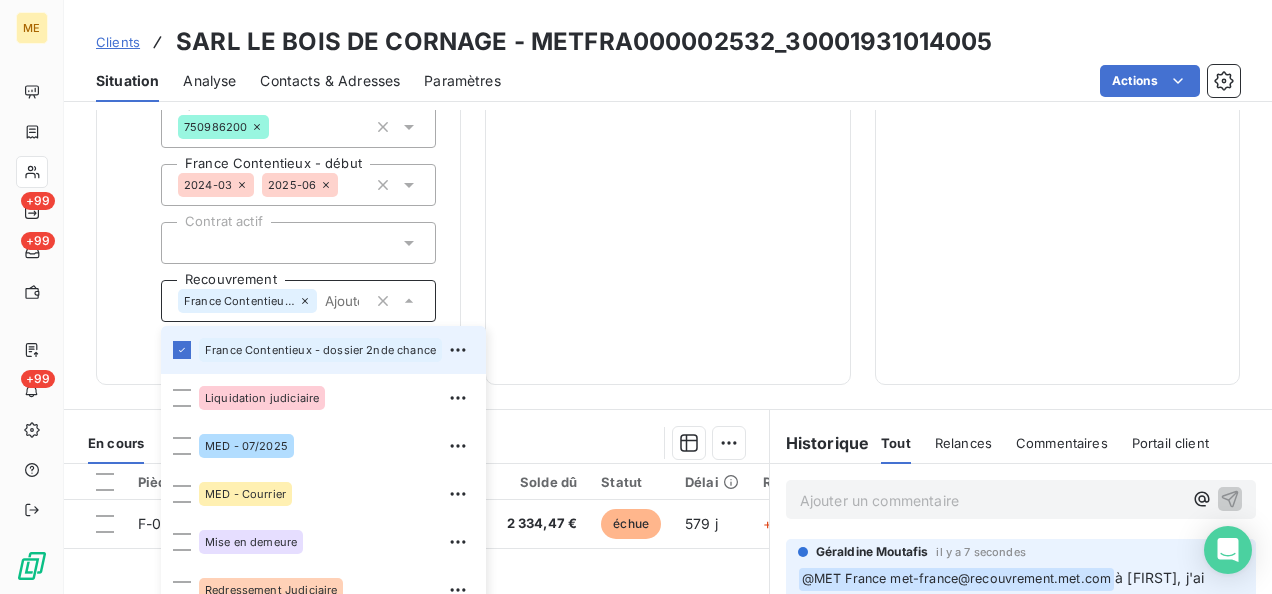click on "2 334,47 € 0 Échu 2 334,47 € Non-échu 0,00 €" at bounding box center (667, -35) 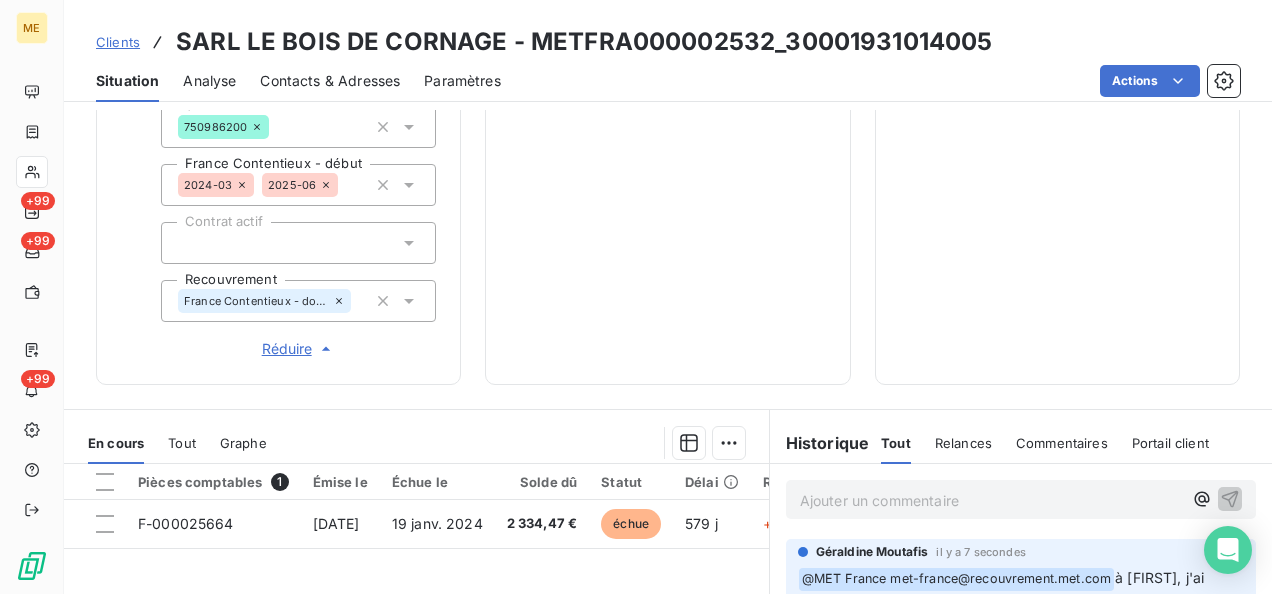scroll, scrollTop: 800, scrollLeft: 0, axis: vertical 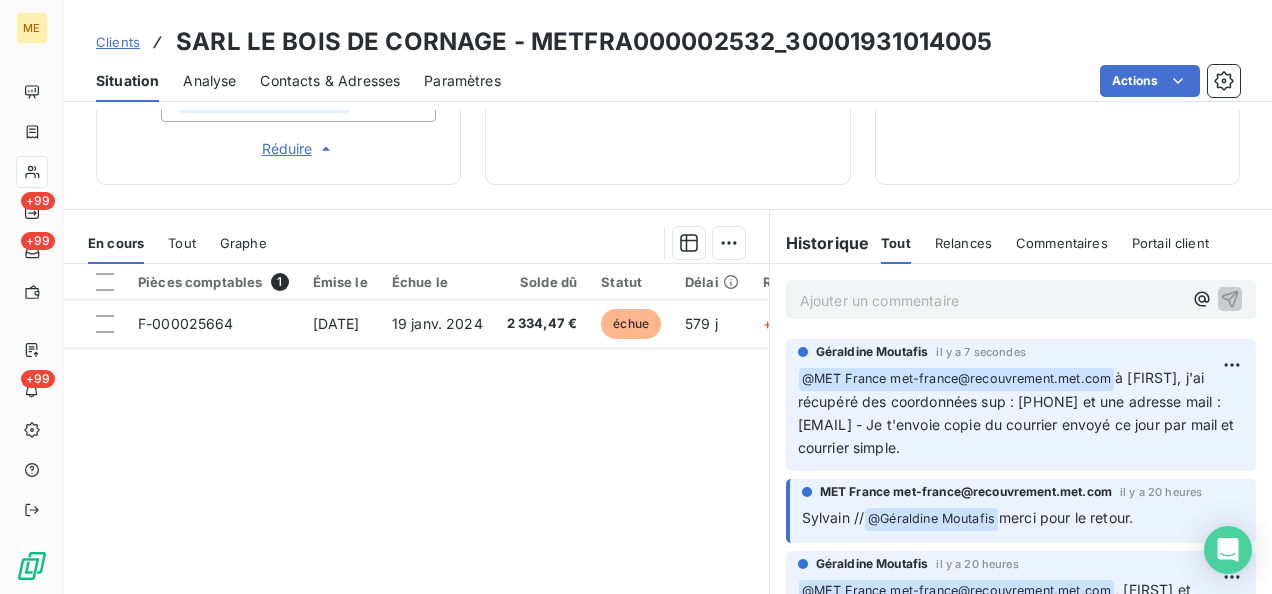 click on "Ajouter un commentaire ﻿" at bounding box center (991, 300) 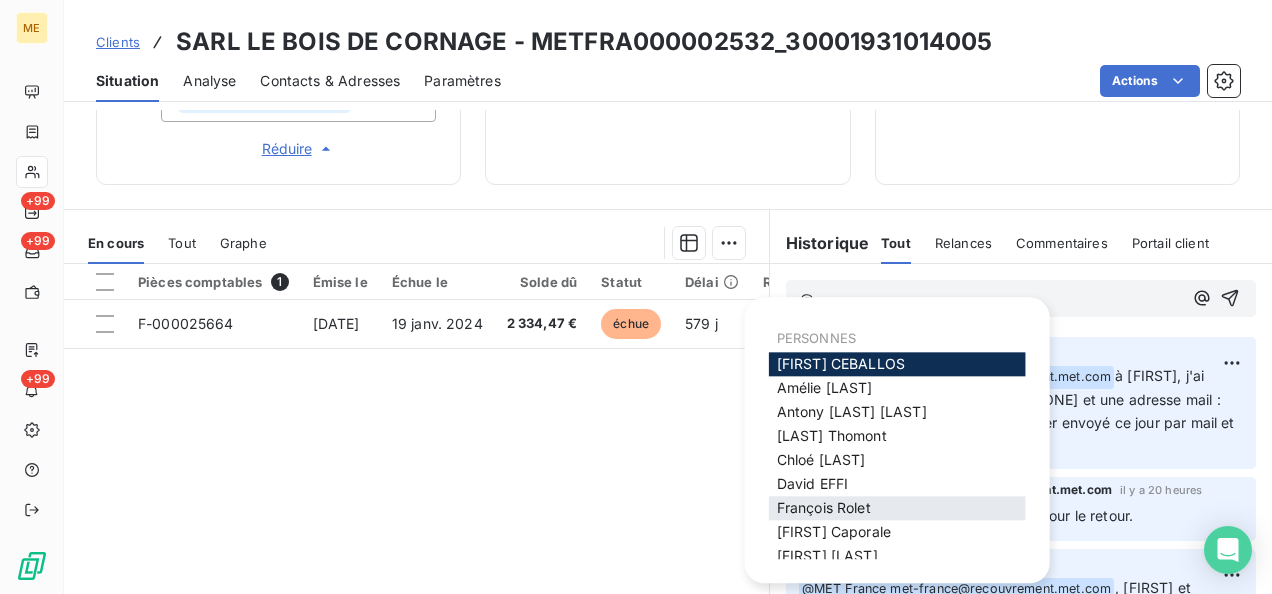 scroll, scrollTop: 0, scrollLeft: 0, axis: both 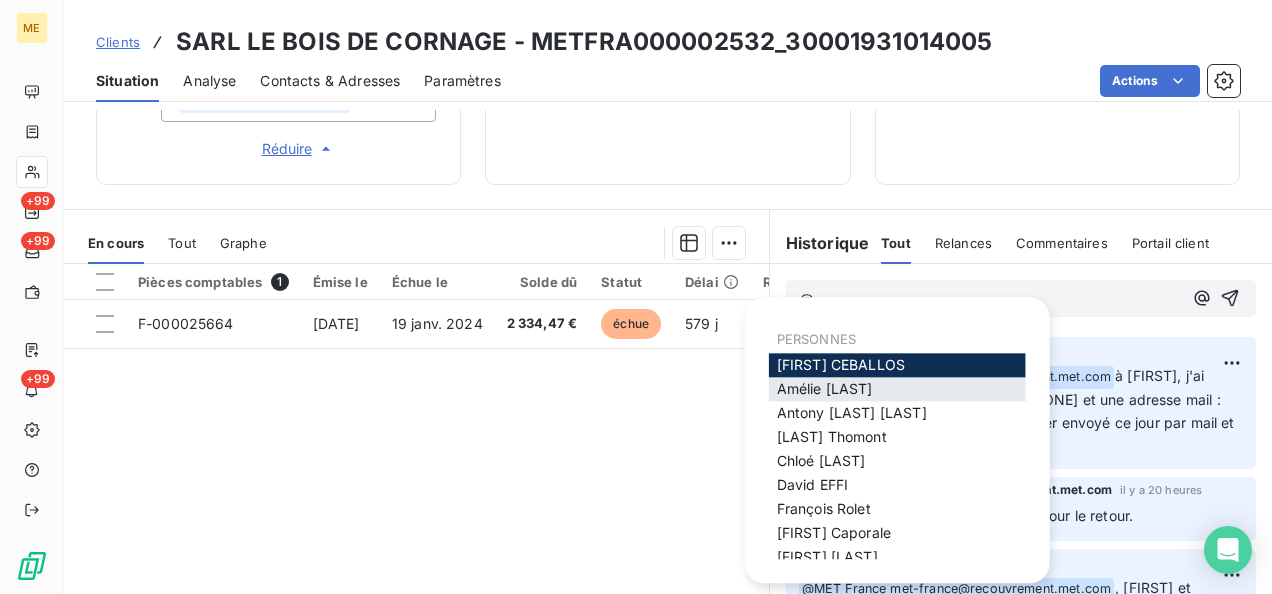 click on "[FIRST]   [LAST]" at bounding box center [897, 389] 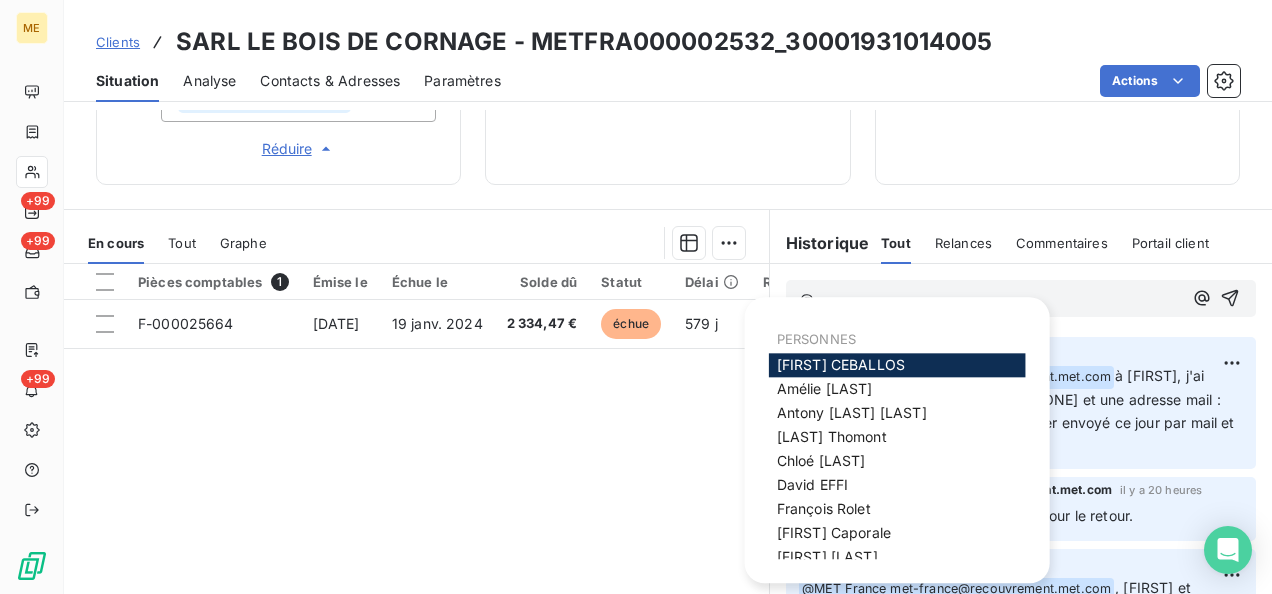 click on "[FIRST]   [LAST]" at bounding box center (825, 388) 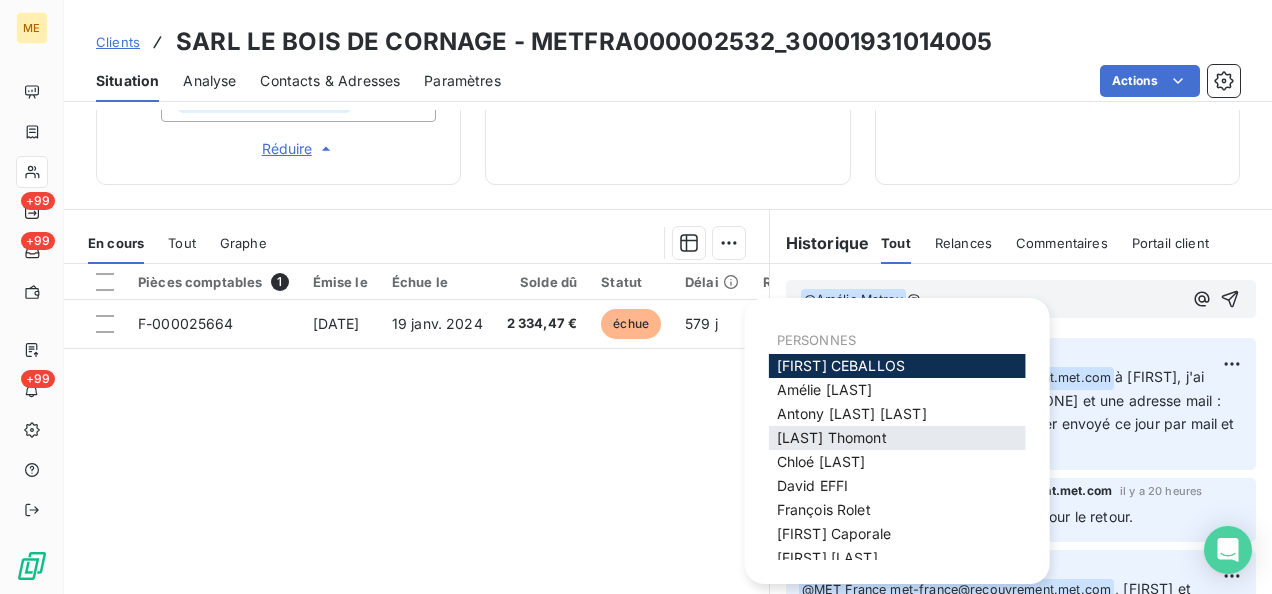 click on "[FIRST]   [LAST]" at bounding box center [832, 437] 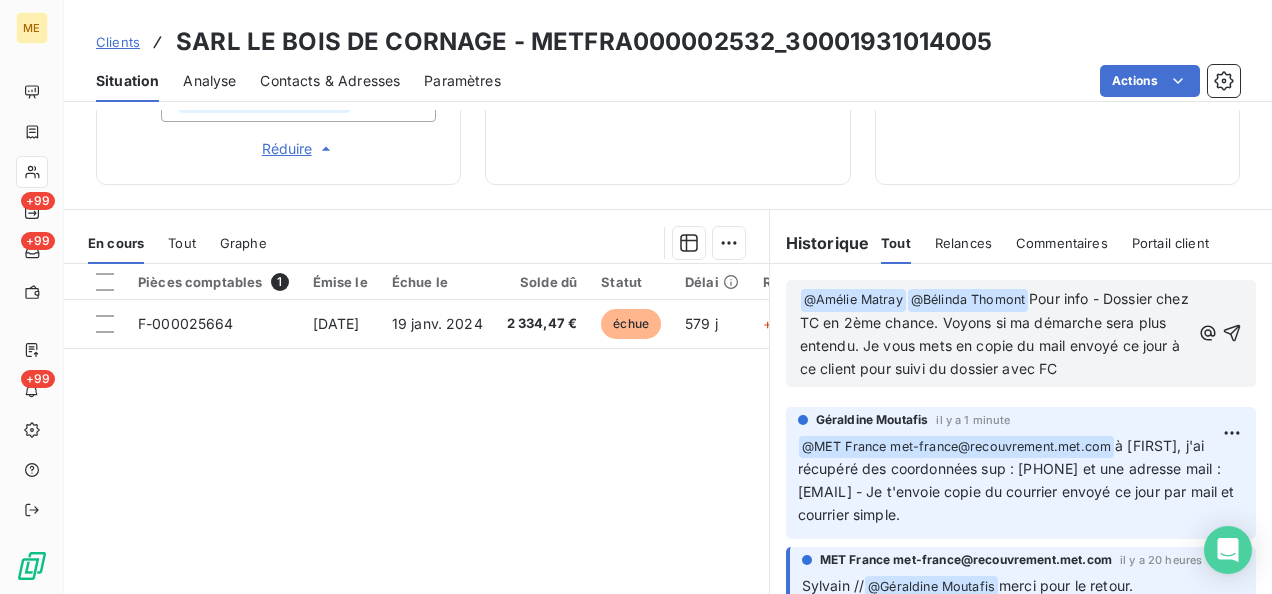 click on "Pour info - Dossier chez TC en 2ème chance. Voyons si ma démarche sera plus entendu. Je vous mets en copie du mail envoyé ce jour à ce client pour suivi du dossier avec FC" at bounding box center (996, 333) 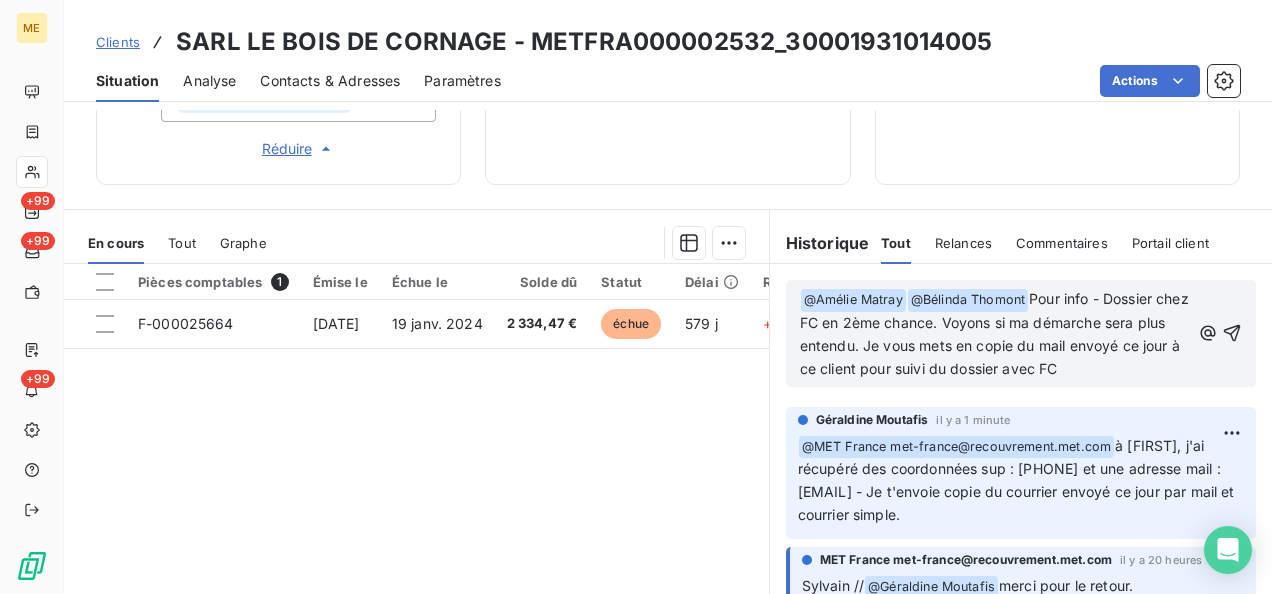click on "Pour info - Dossier chez FC en 2ème chance. Voyons si ma démarche sera plus entendu. Je vous mets en copie du mail envoyé ce jour à ce client pour suivi du dossier avec FC" at bounding box center (996, 333) 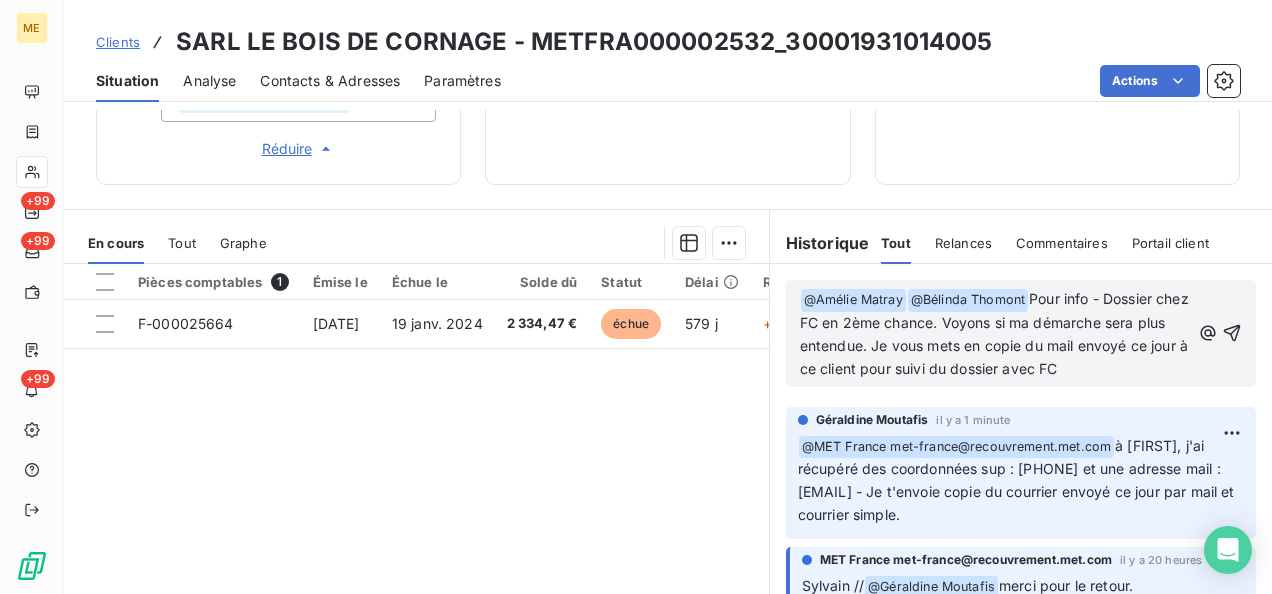 click on "﻿ @ Amélie Matray ﻿ ﻿ @ Bélinda Thomont ﻿  à Sylvain, j'ai récupéré des coordonnées sup : [PHONE] et une adresse mail : [EMAIL] - Je vous mets en copie du mail envoyé ce jour à ce client pour suivi du dossier avec FC" at bounding box center [995, 334] 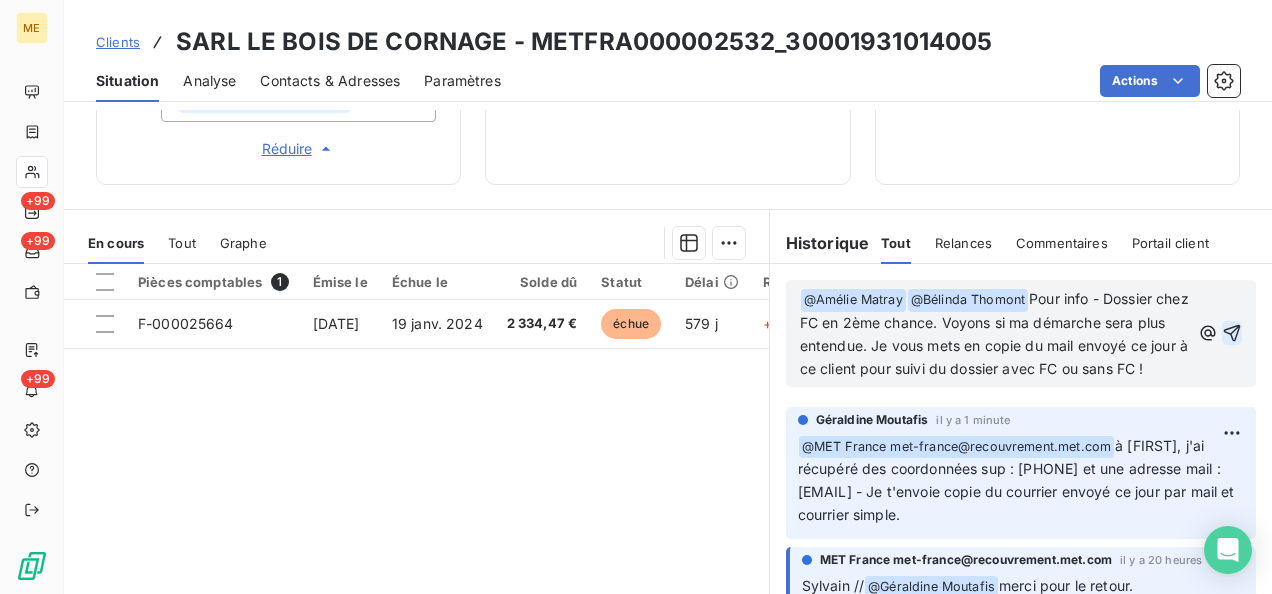 click 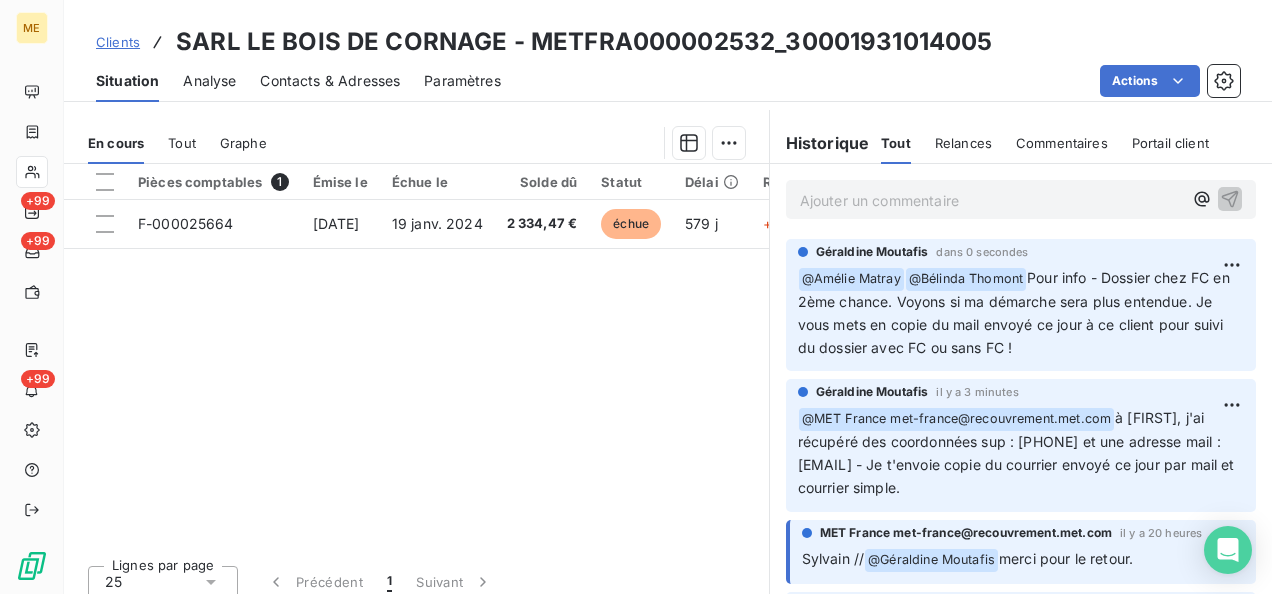 scroll, scrollTop: 914, scrollLeft: 0, axis: vertical 